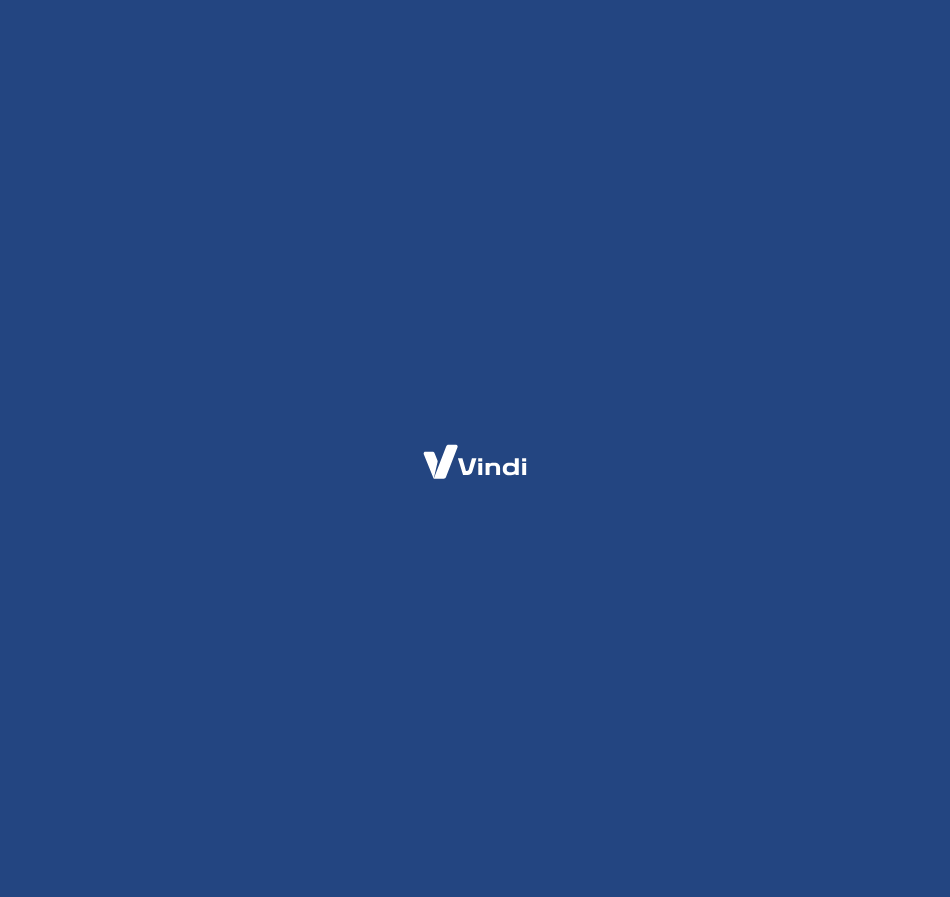 scroll, scrollTop: 0, scrollLeft: 0, axis: both 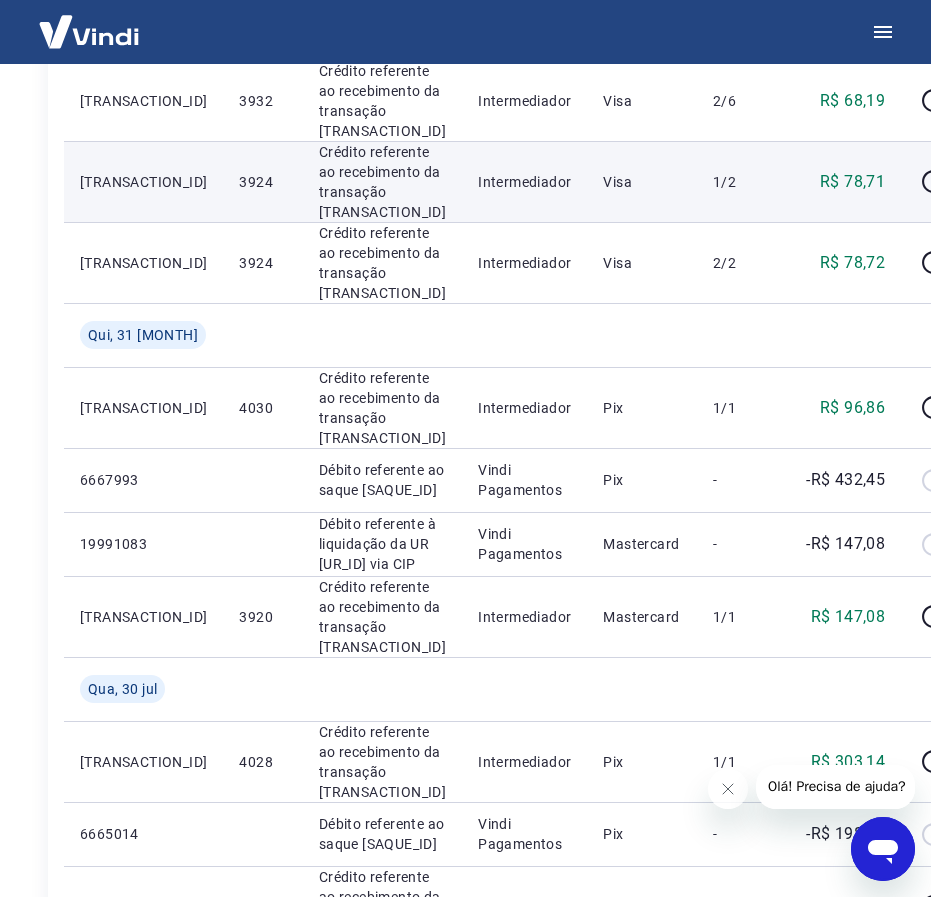 click on "3924" at bounding box center (262, 182) 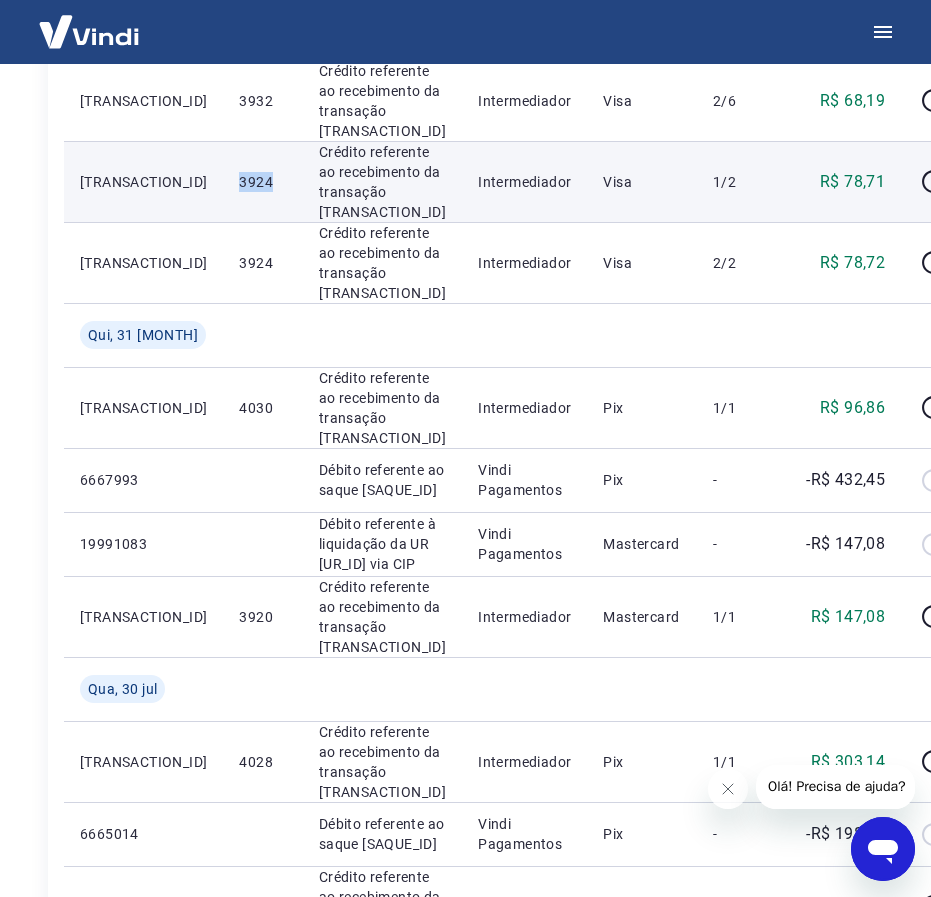 click on "3924" at bounding box center (262, 182) 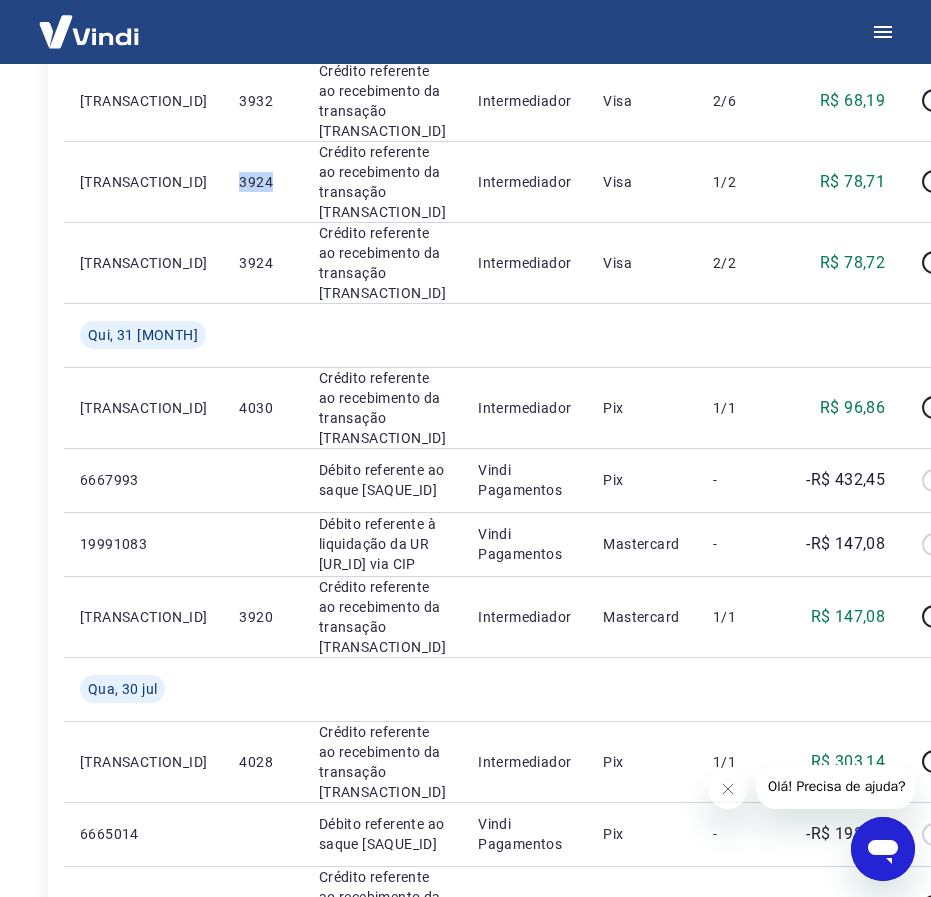 copy on "3924" 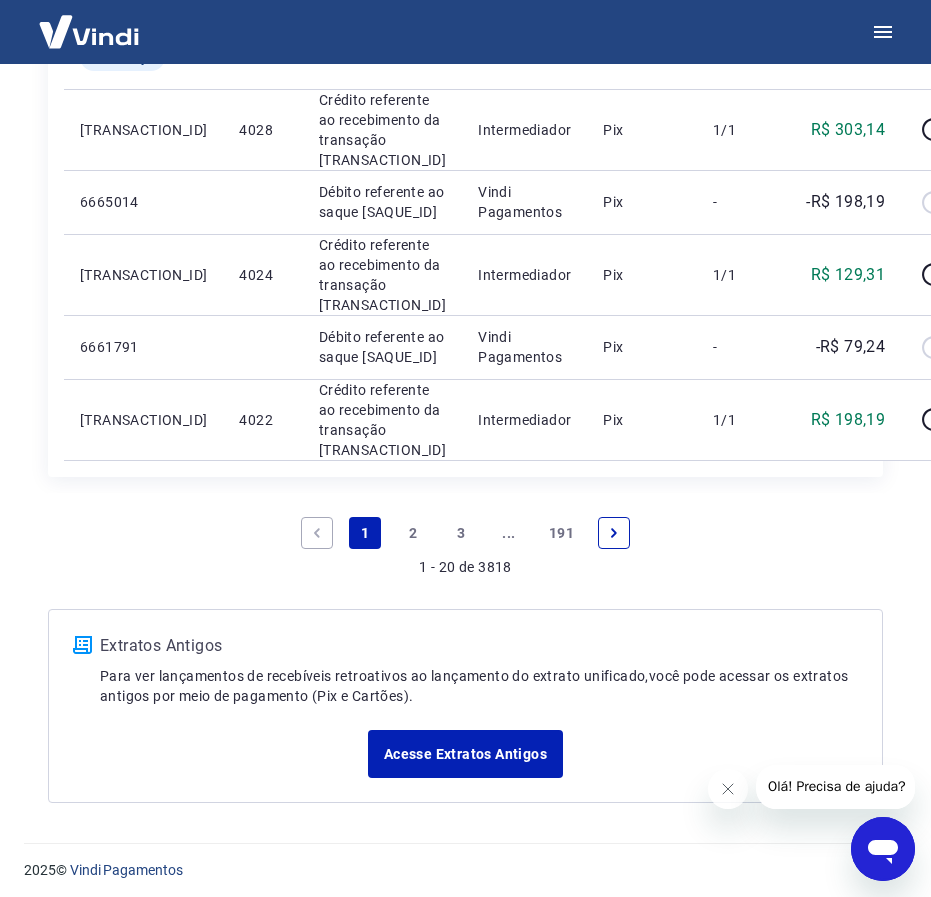 scroll, scrollTop: 2519, scrollLeft: 0, axis: vertical 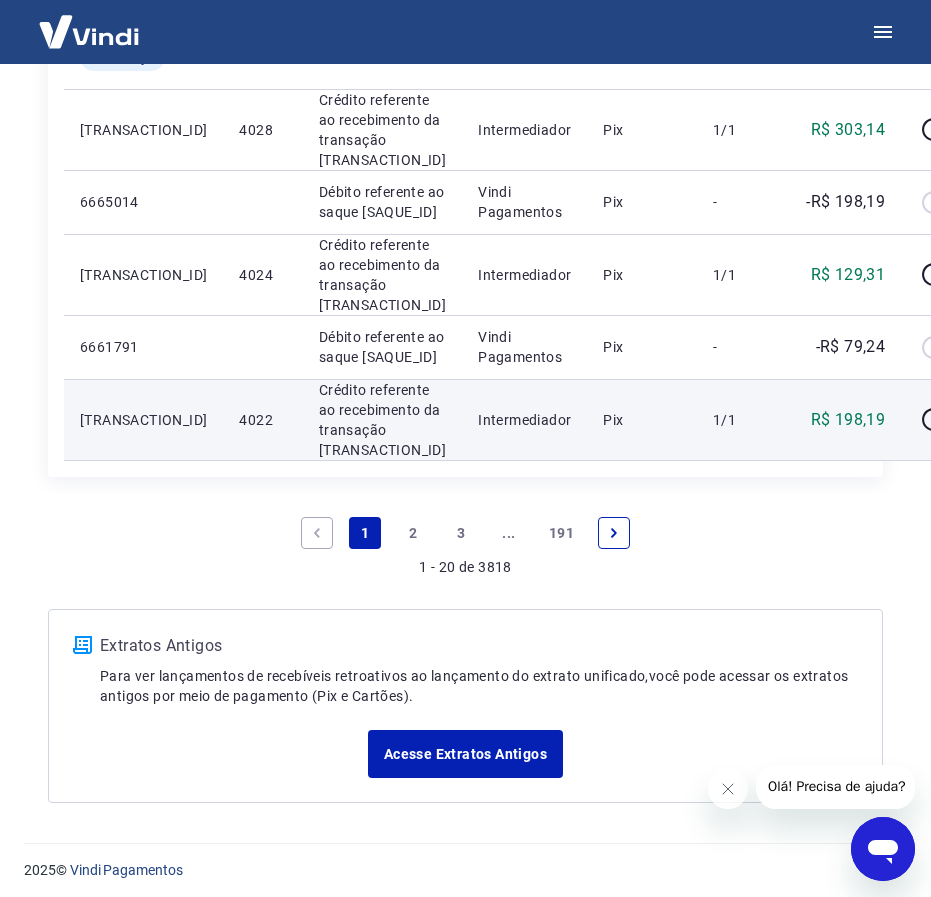 click on "4022" at bounding box center (262, 420) 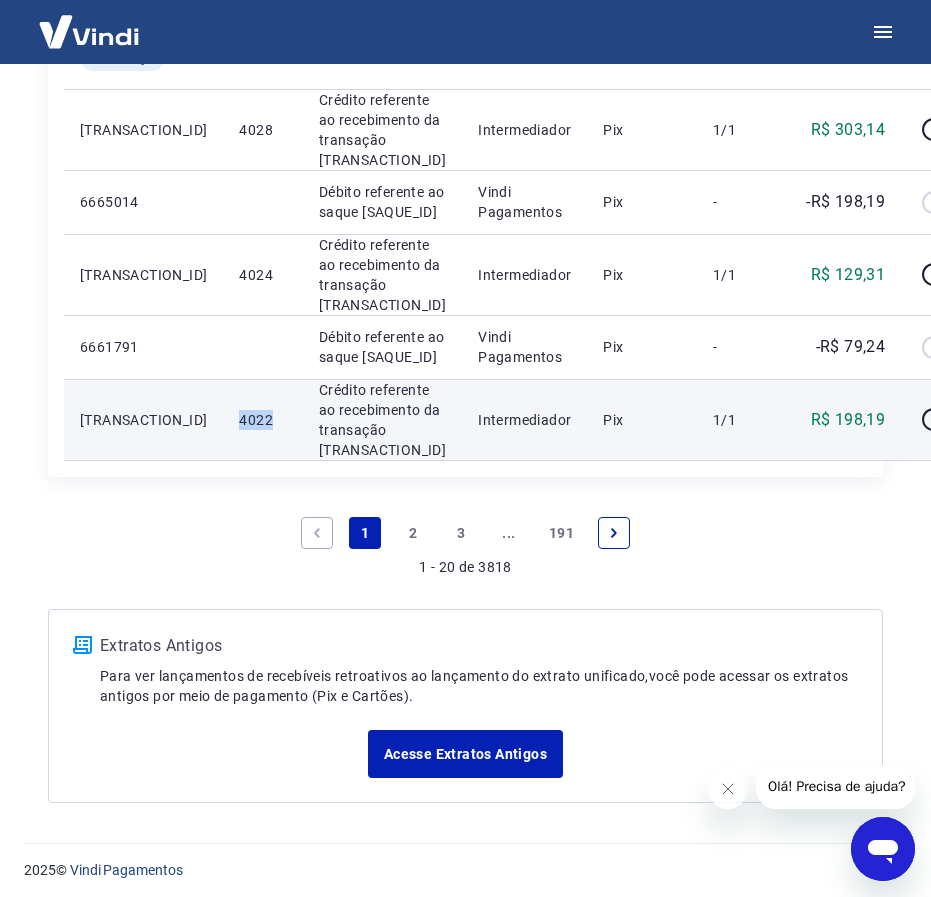click on "4022" at bounding box center (262, 420) 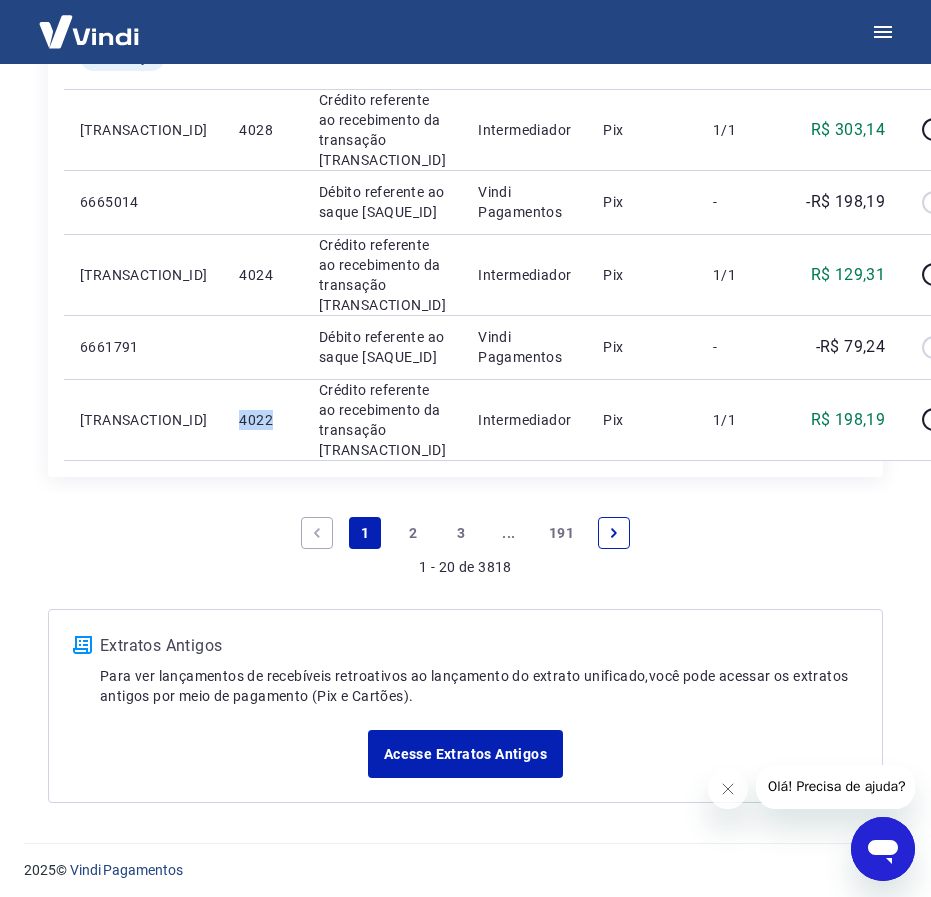 copy on "4022" 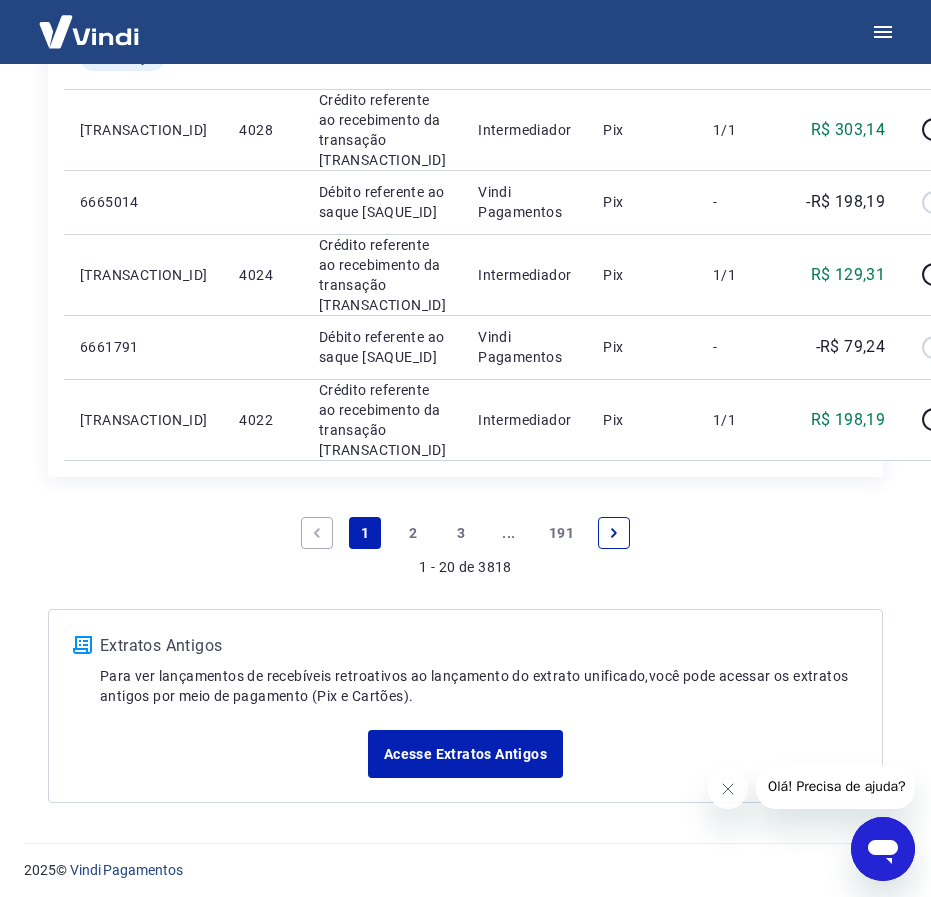 click on "2" at bounding box center [413, 533] 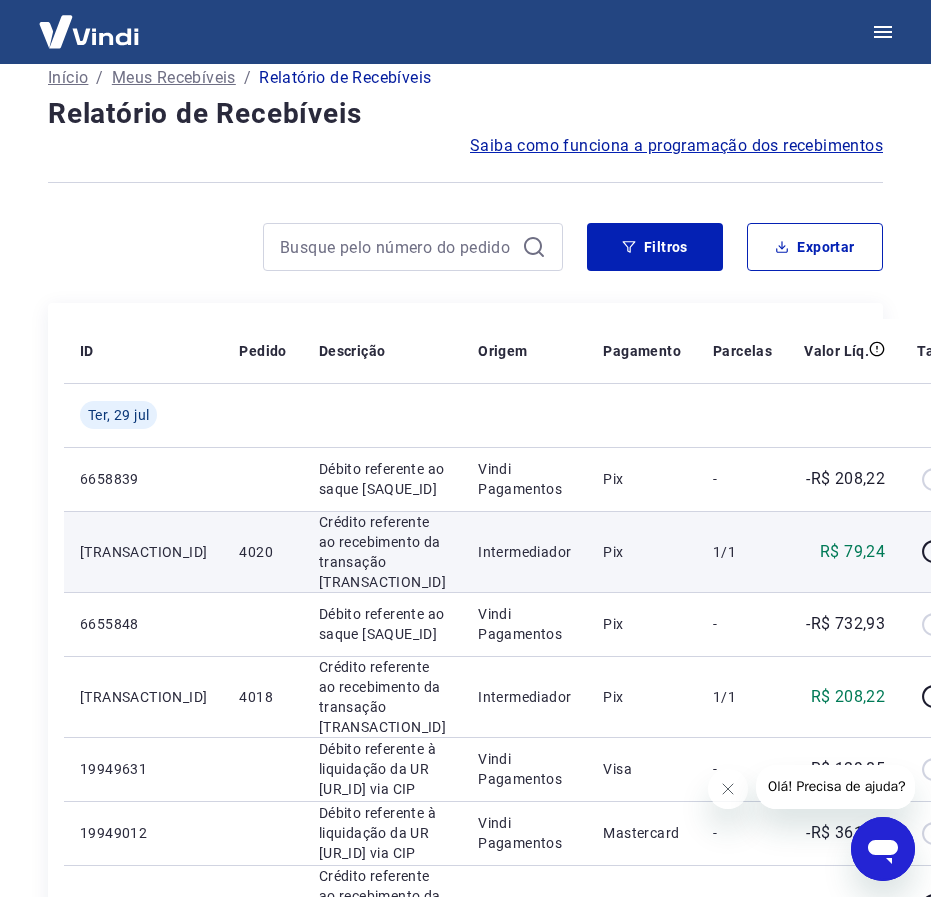 scroll, scrollTop: 125, scrollLeft: 0, axis: vertical 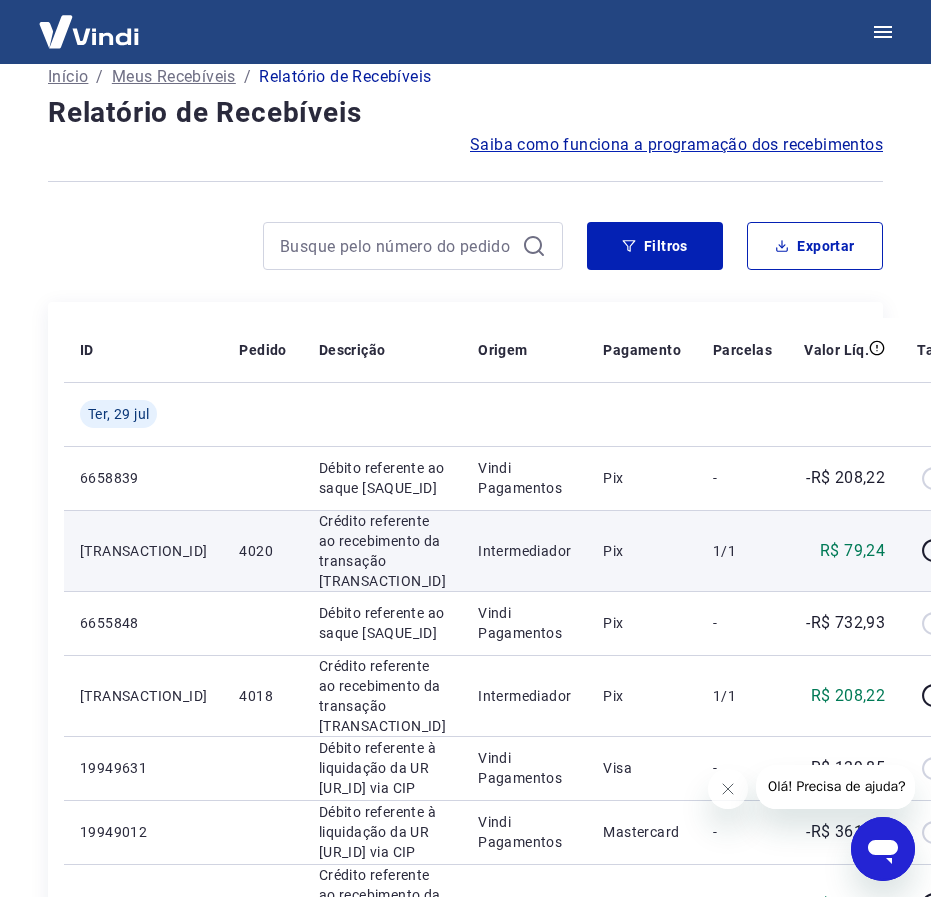 click on "4020" at bounding box center [262, 551] 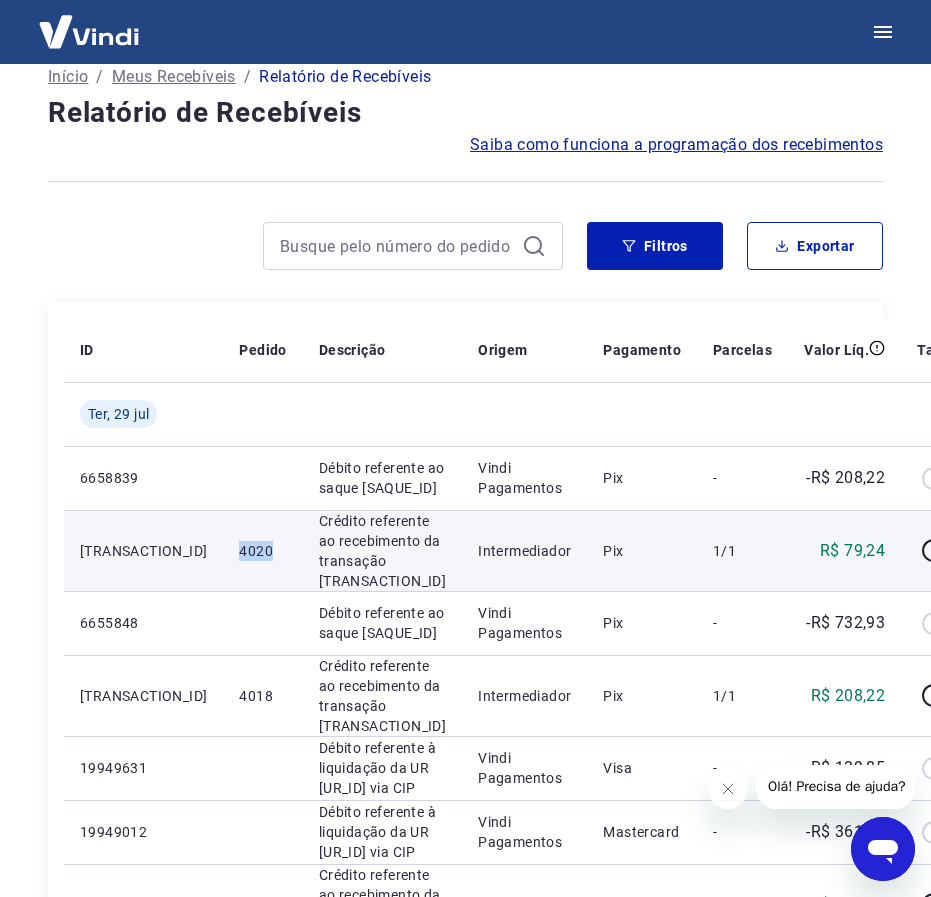 click on "4020" at bounding box center [262, 551] 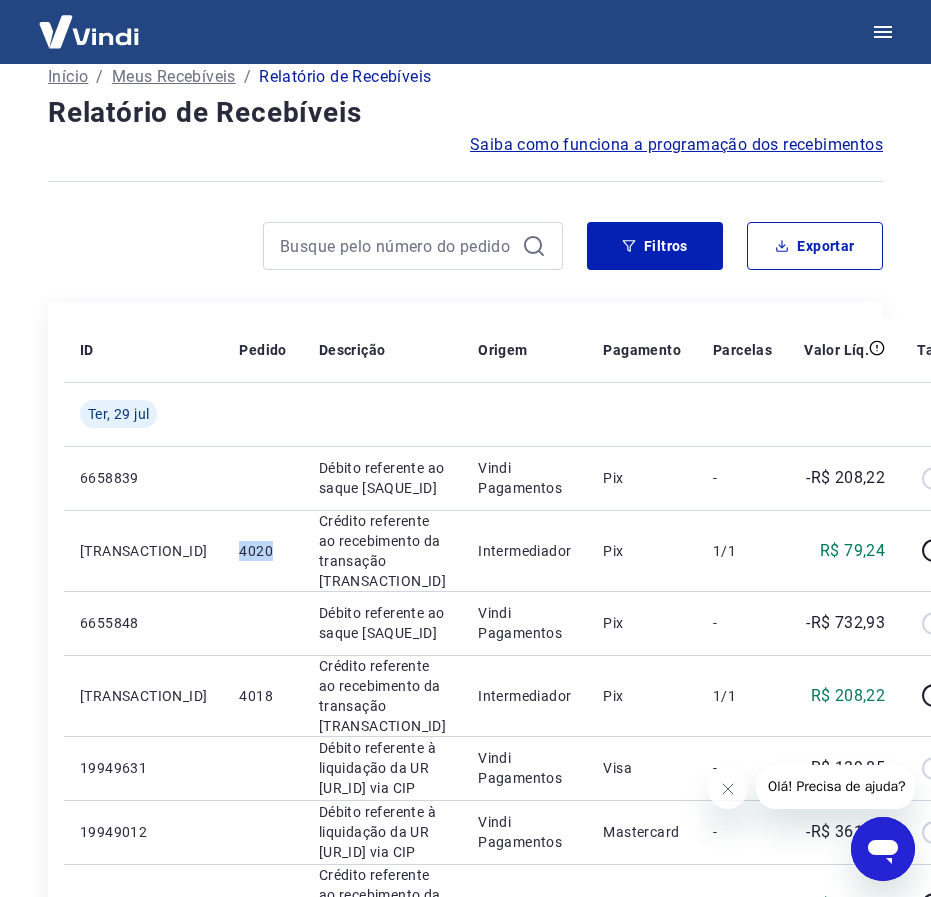 copy on "4020" 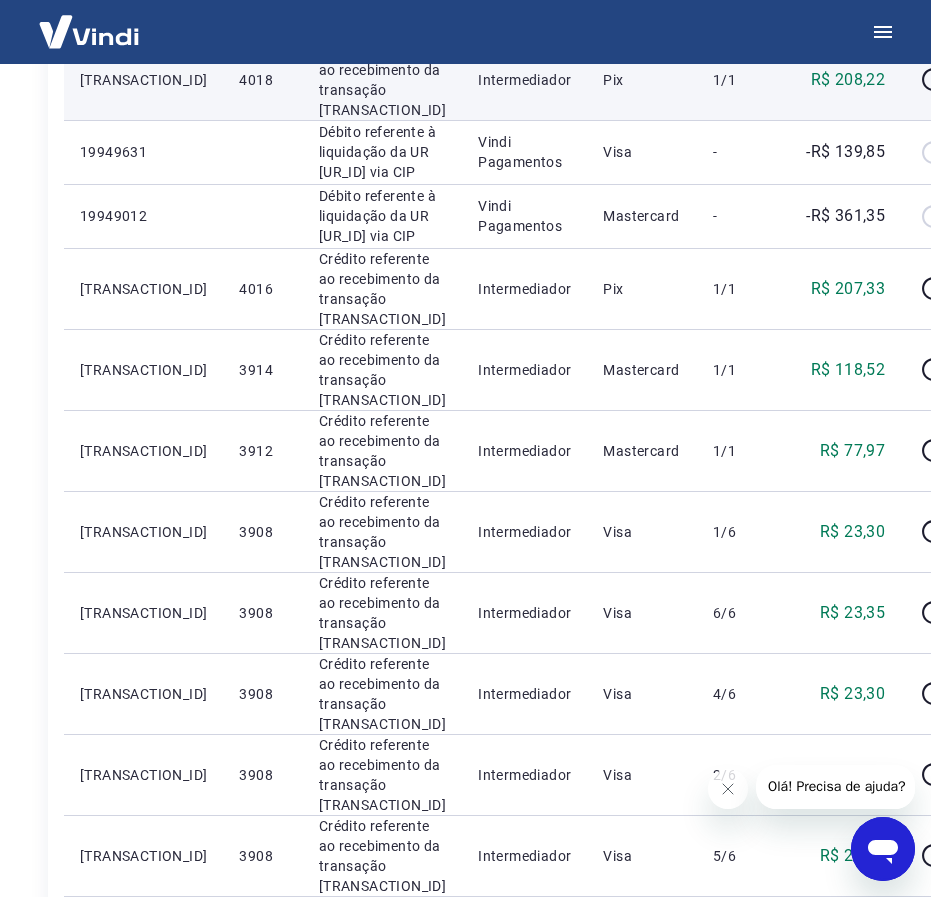scroll, scrollTop: 750, scrollLeft: 0, axis: vertical 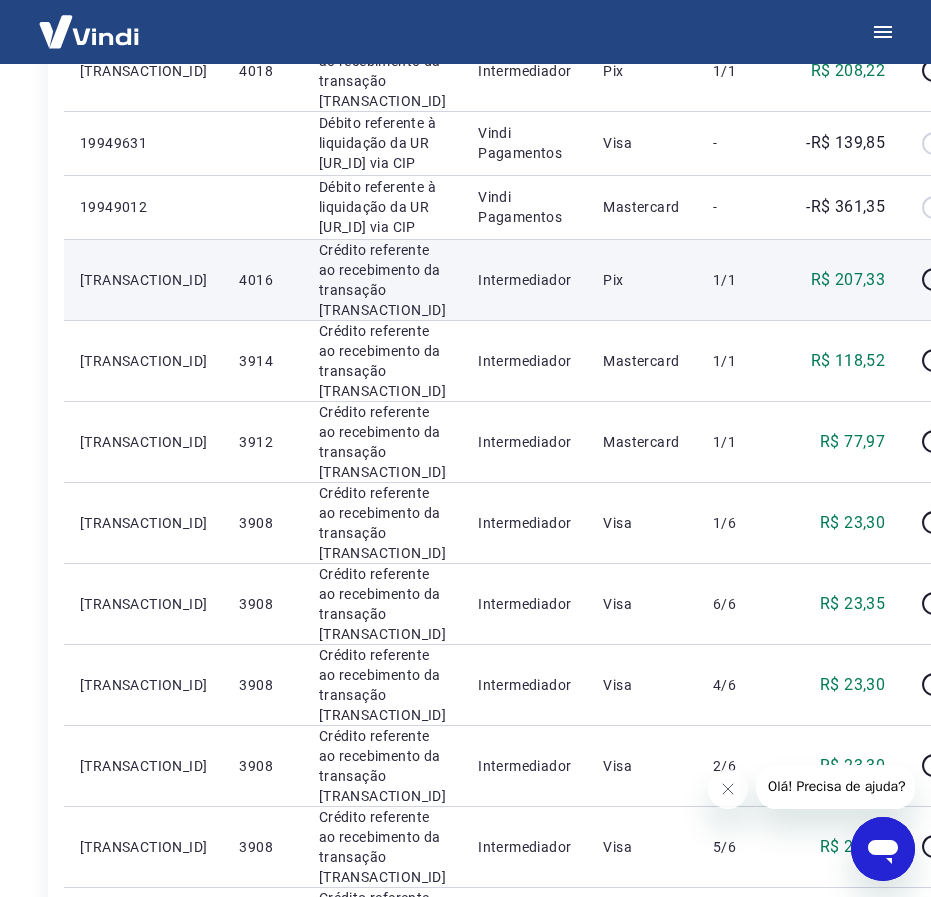 click on "4016" at bounding box center [262, 280] 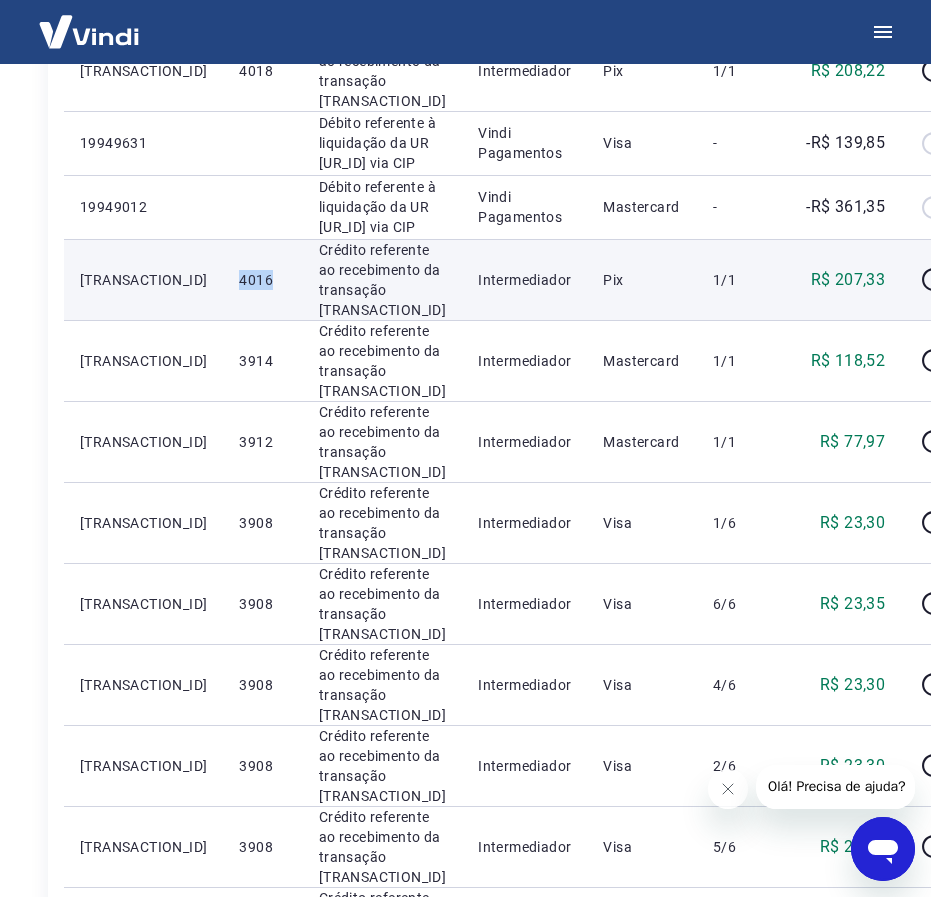 click on "4016" at bounding box center (262, 280) 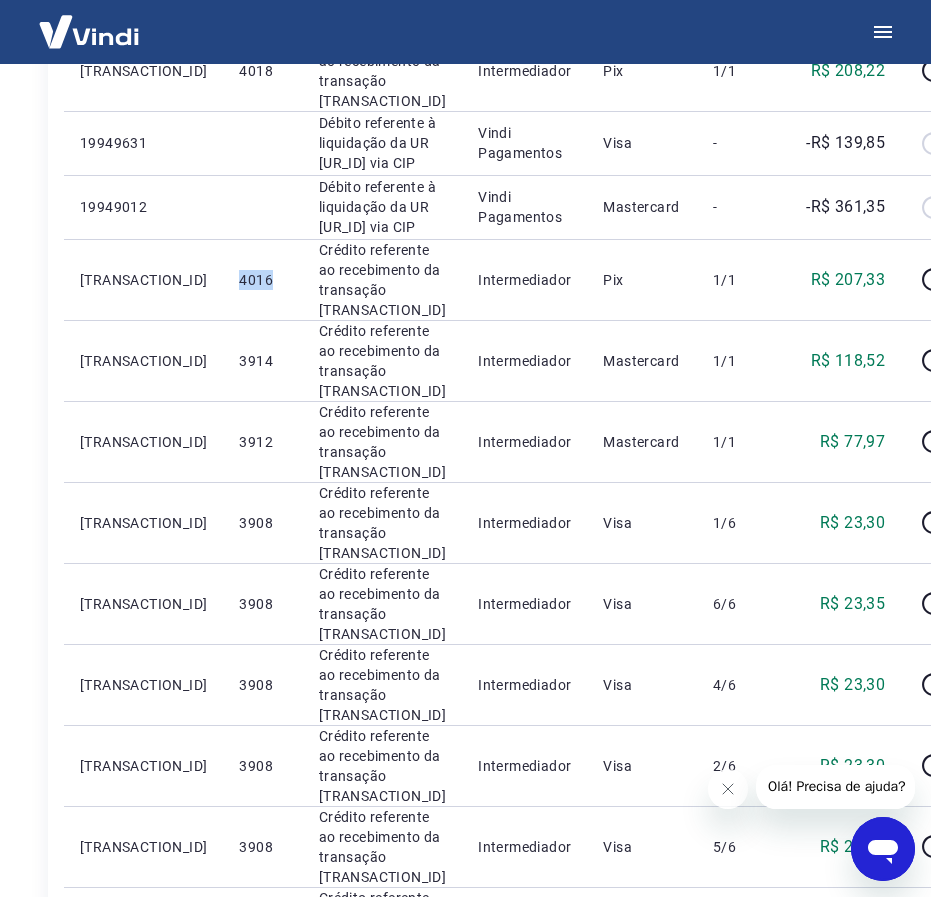 copy on "4016" 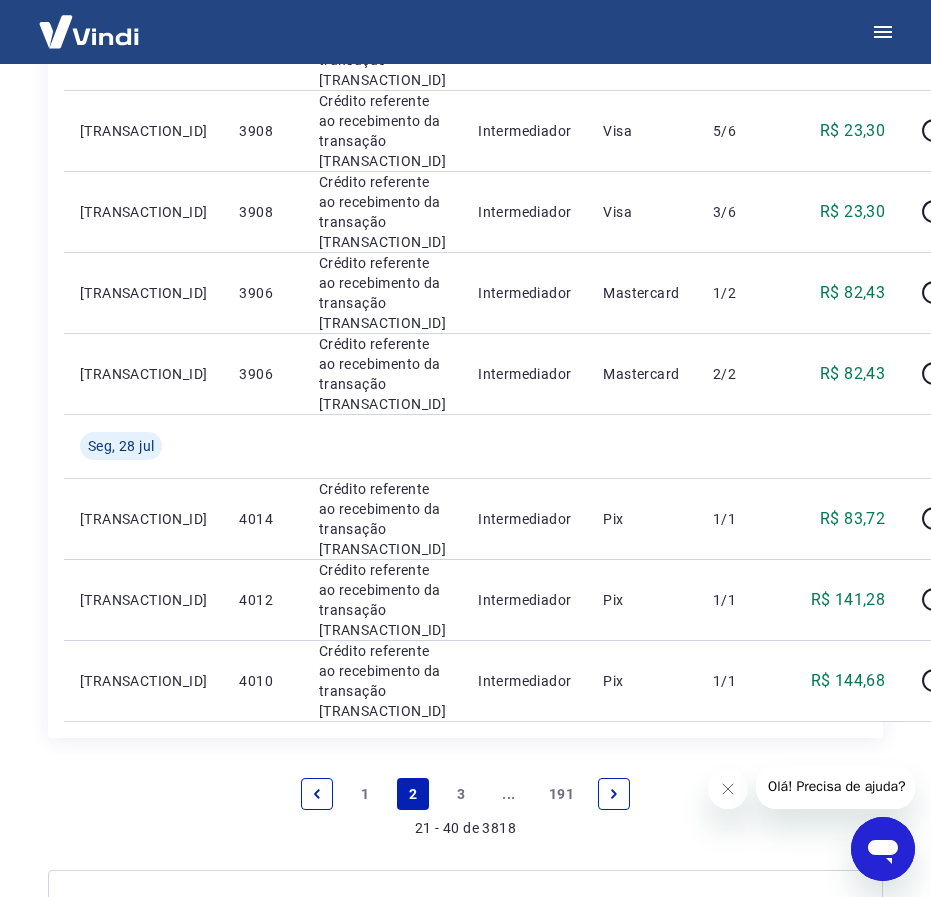 scroll, scrollTop: 1500, scrollLeft: 0, axis: vertical 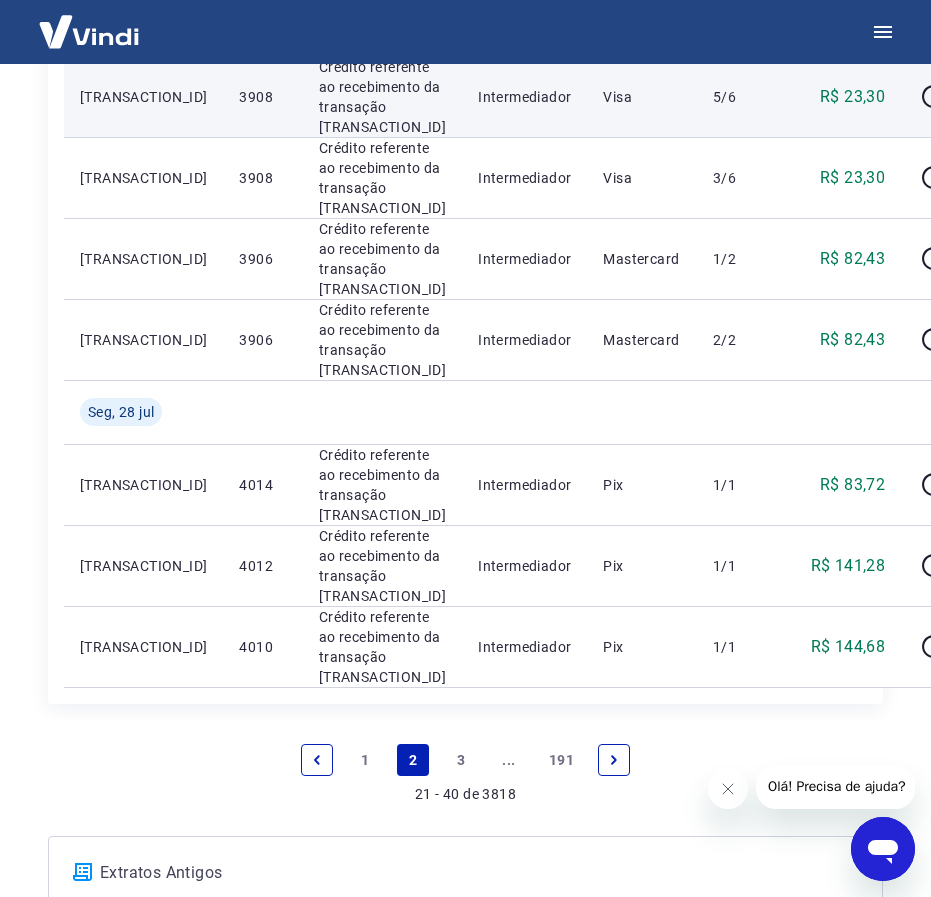 click on "3908" at bounding box center [262, 96] 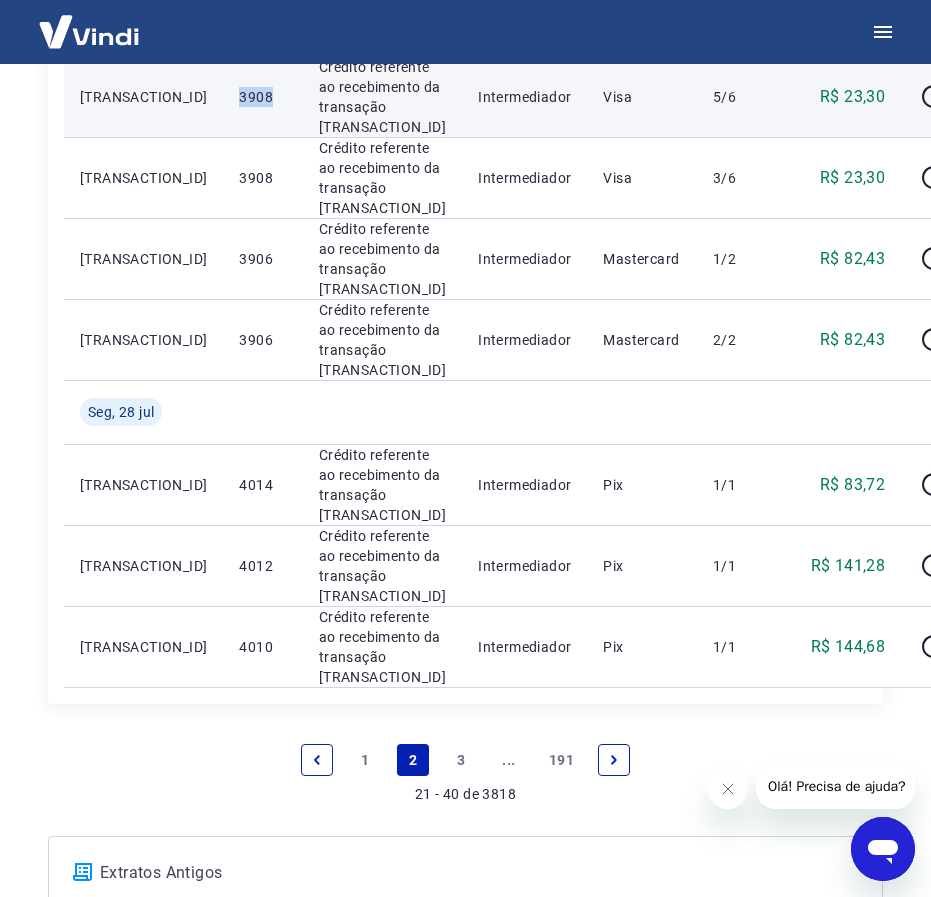 click on "3908" at bounding box center [262, 97] 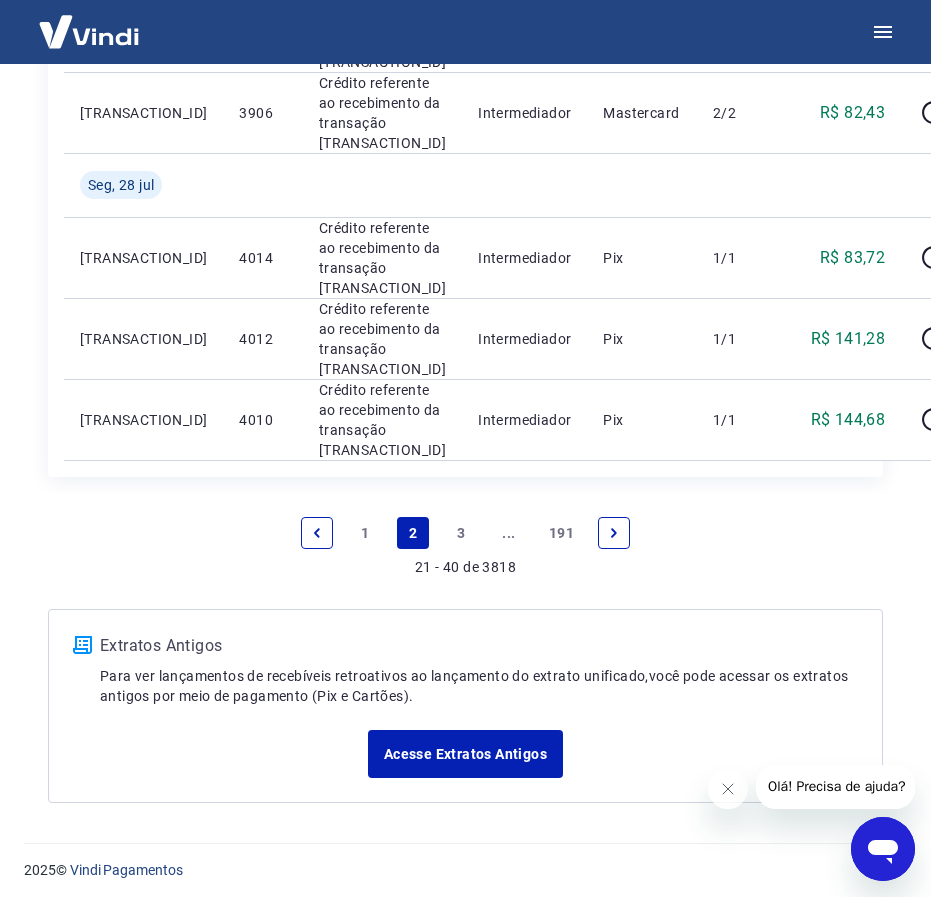 scroll, scrollTop: 2500, scrollLeft: 0, axis: vertical 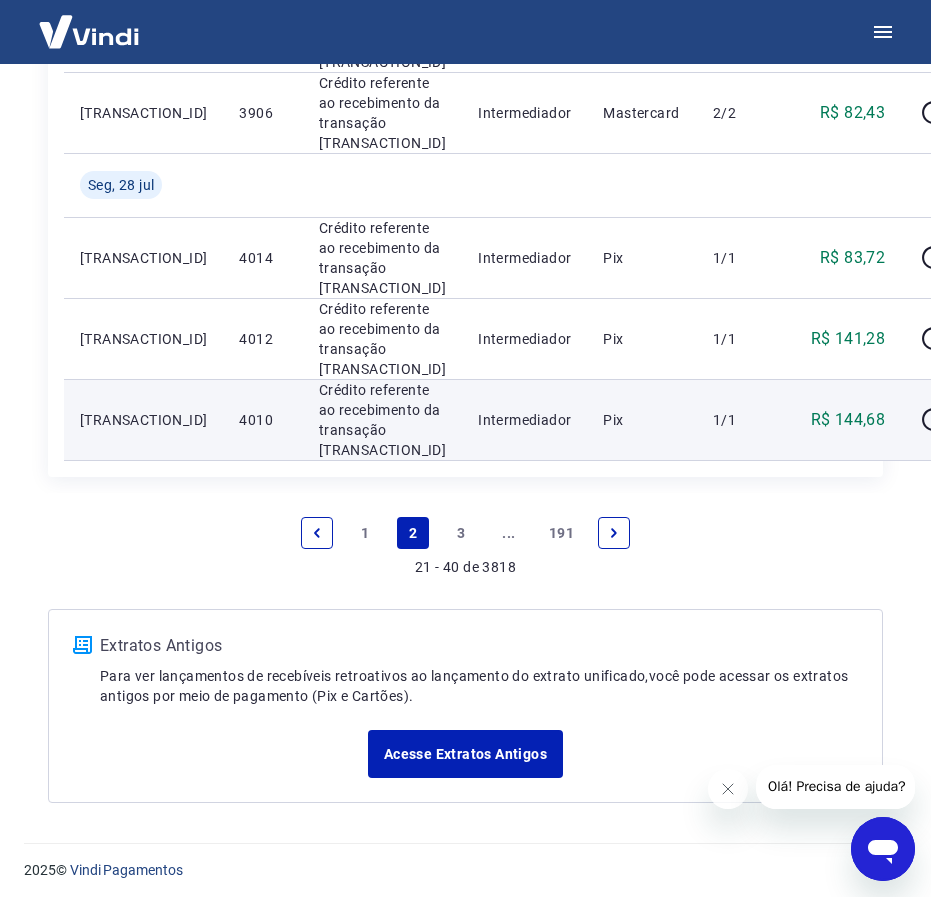 click on "4010" at bounding box center [262, 420] 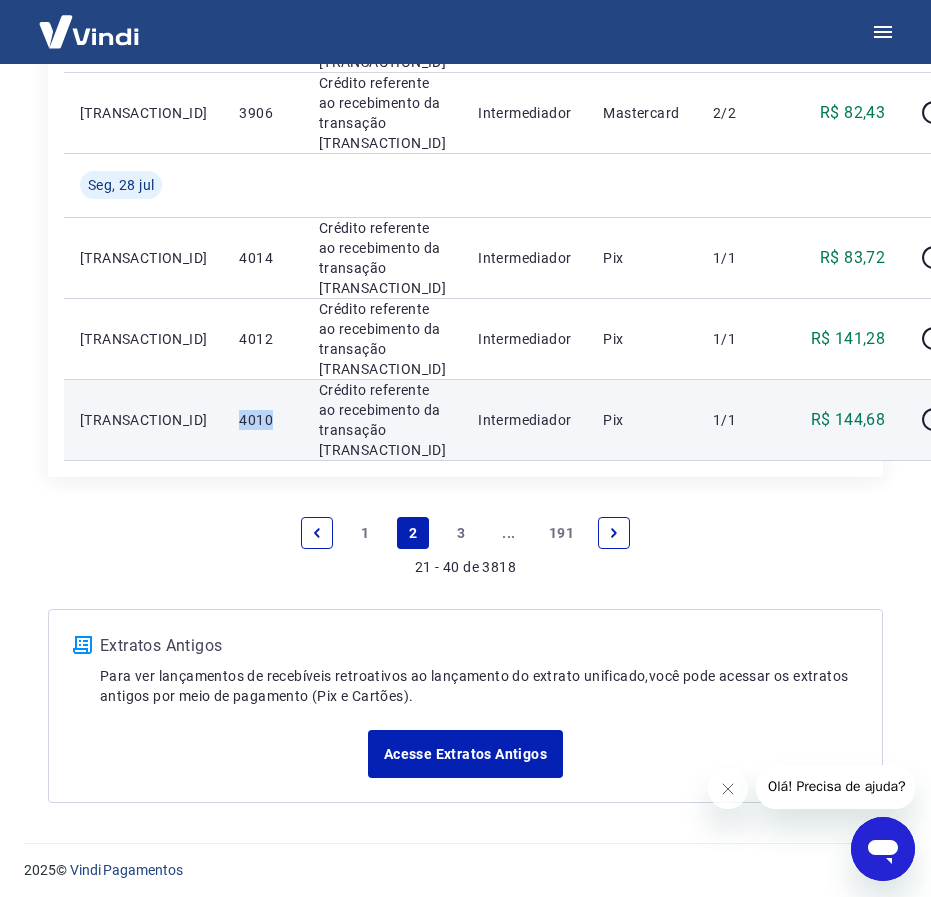 click on "4010" at bounding box center [262, 420] 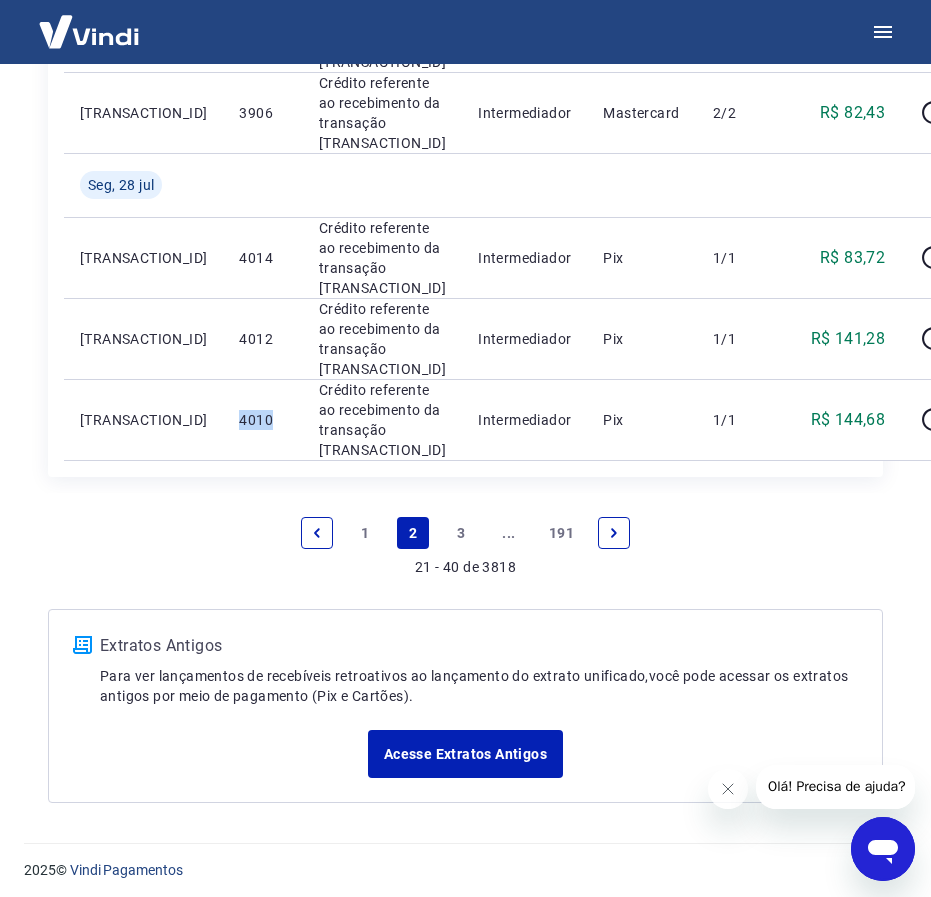 copy on "4010" 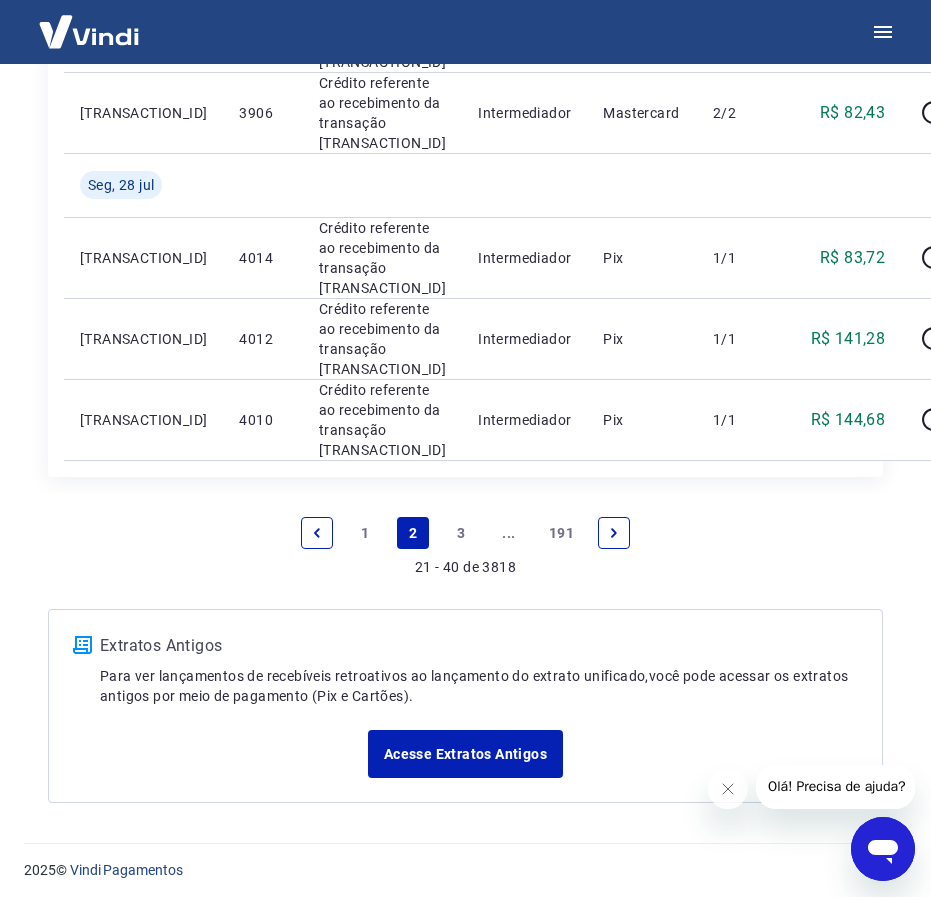 click on "3" at bounding box center (461, 533) 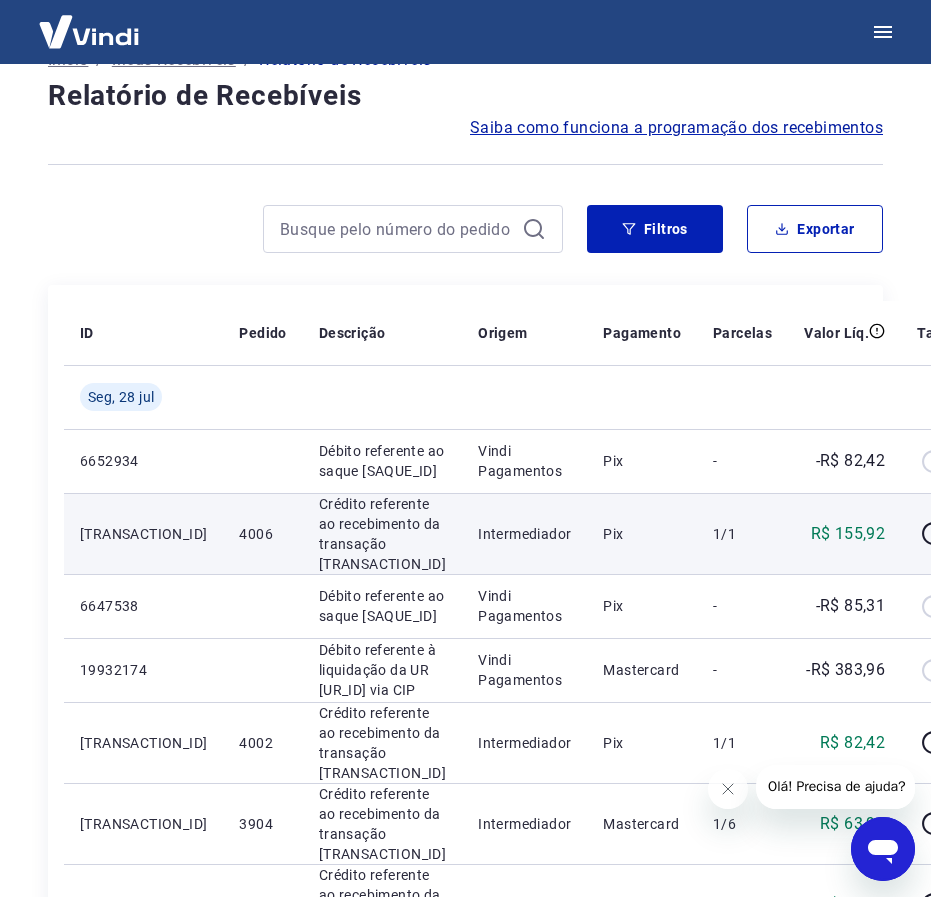 scroll, scrollTop: 250, scrollLeft: 0, axis: vertical 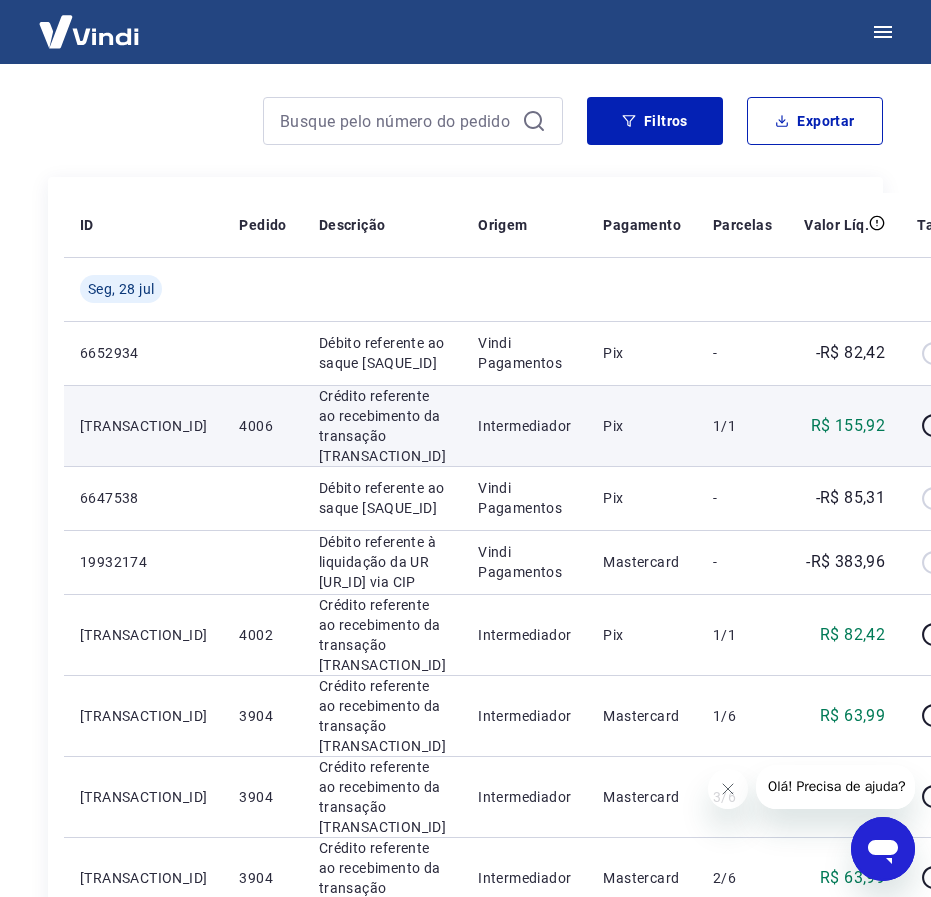 click on "4006" at bounding box center [262, 426] 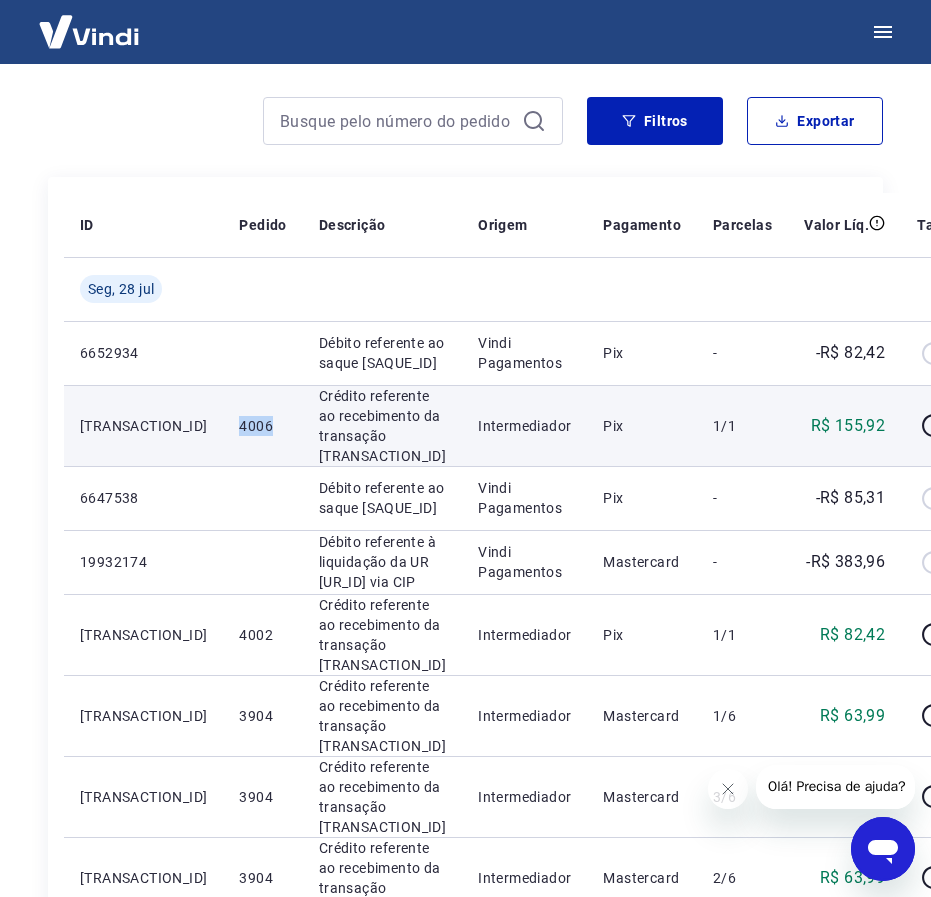 click on "4006" at bounding box center [262, 426] 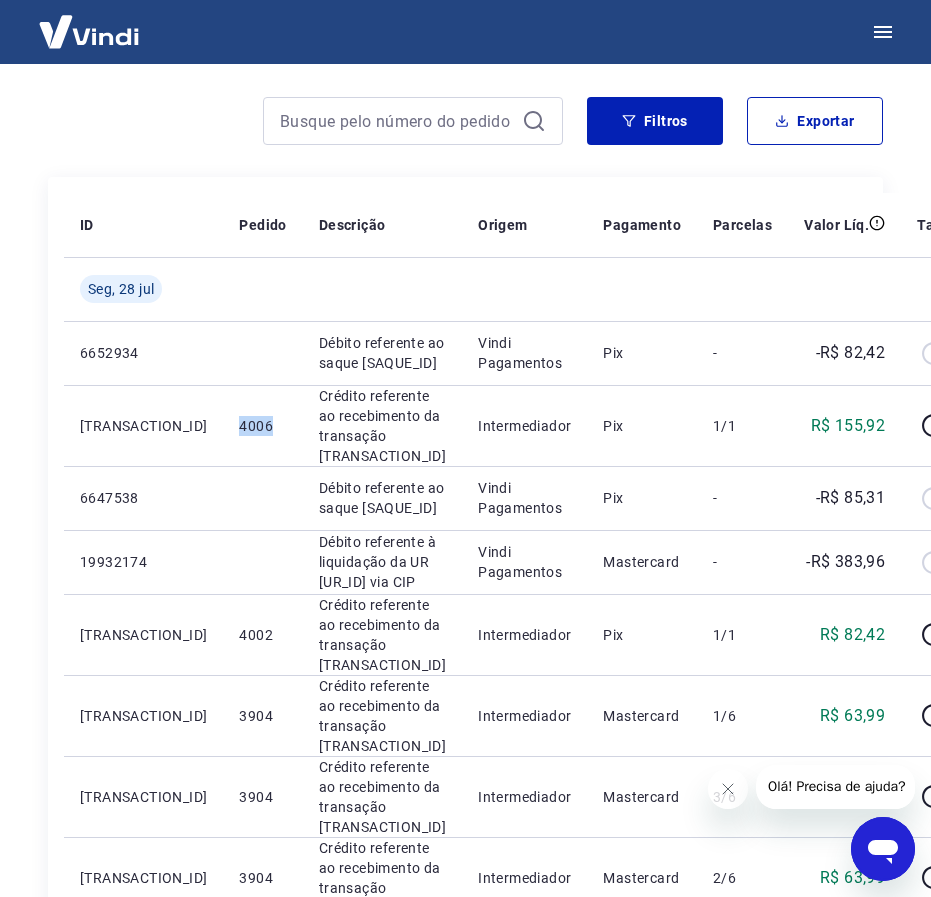 copy on "4006" 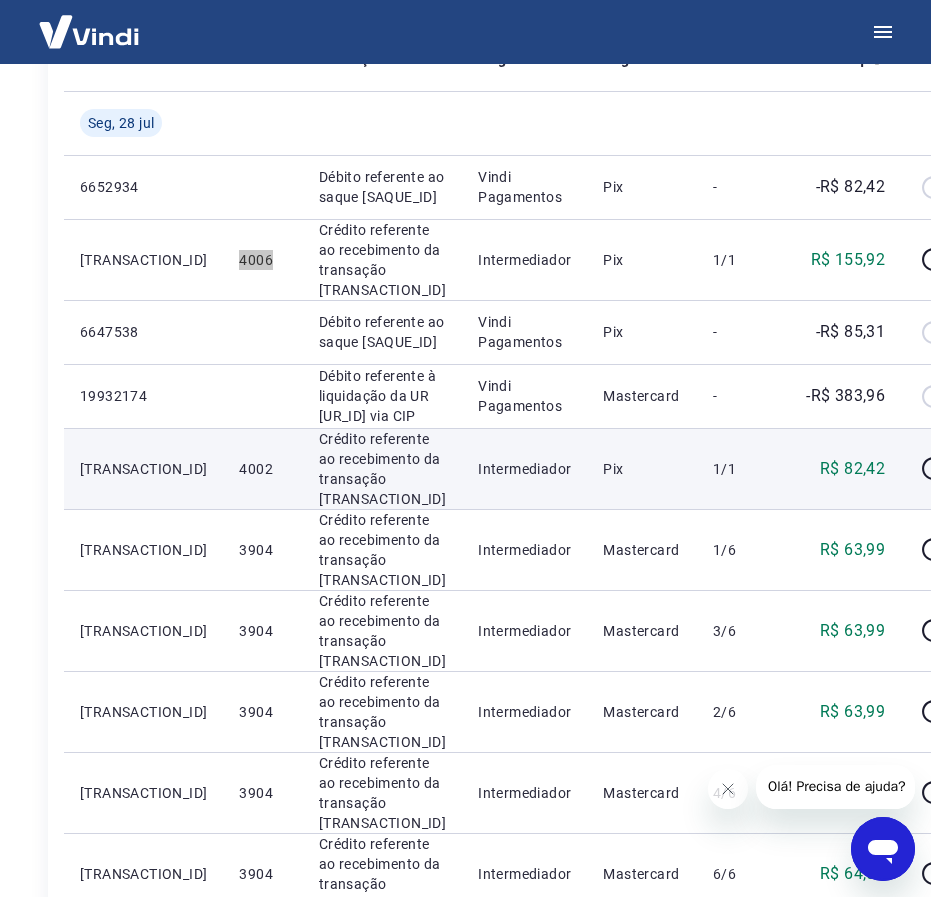 scroll, scrollTop: 500, scrollLeft: 0, axis: vertical 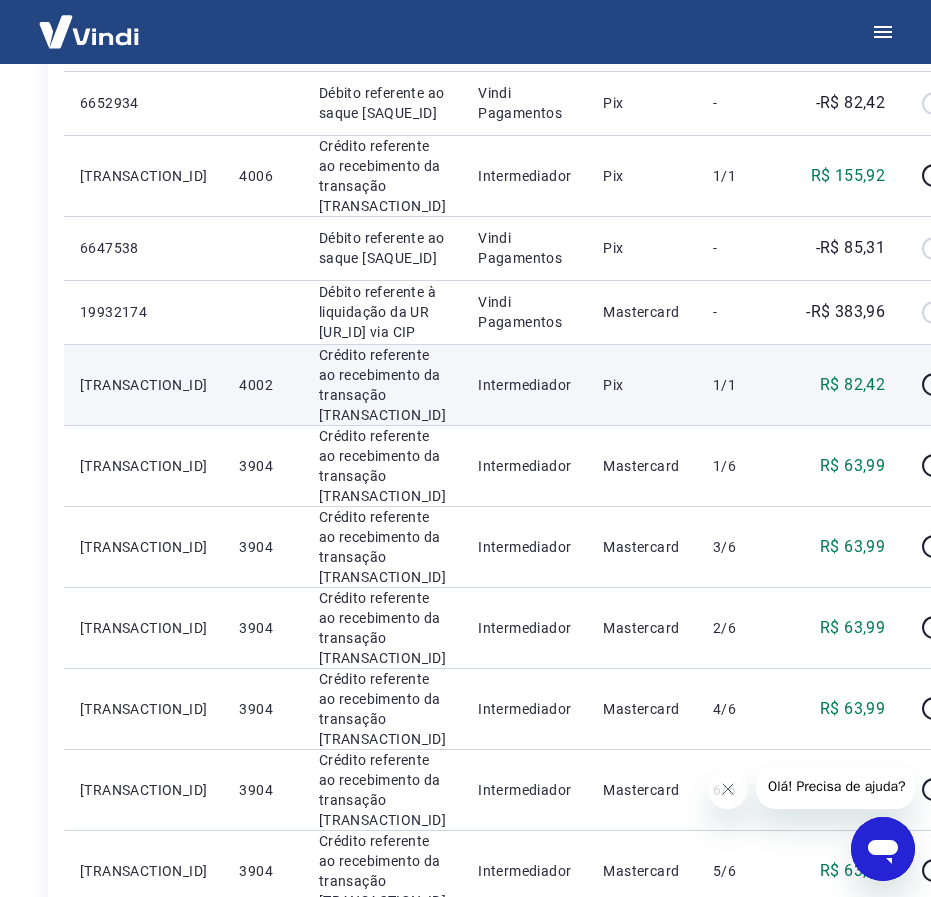 click on "4002" at bounding box center [262, 385] 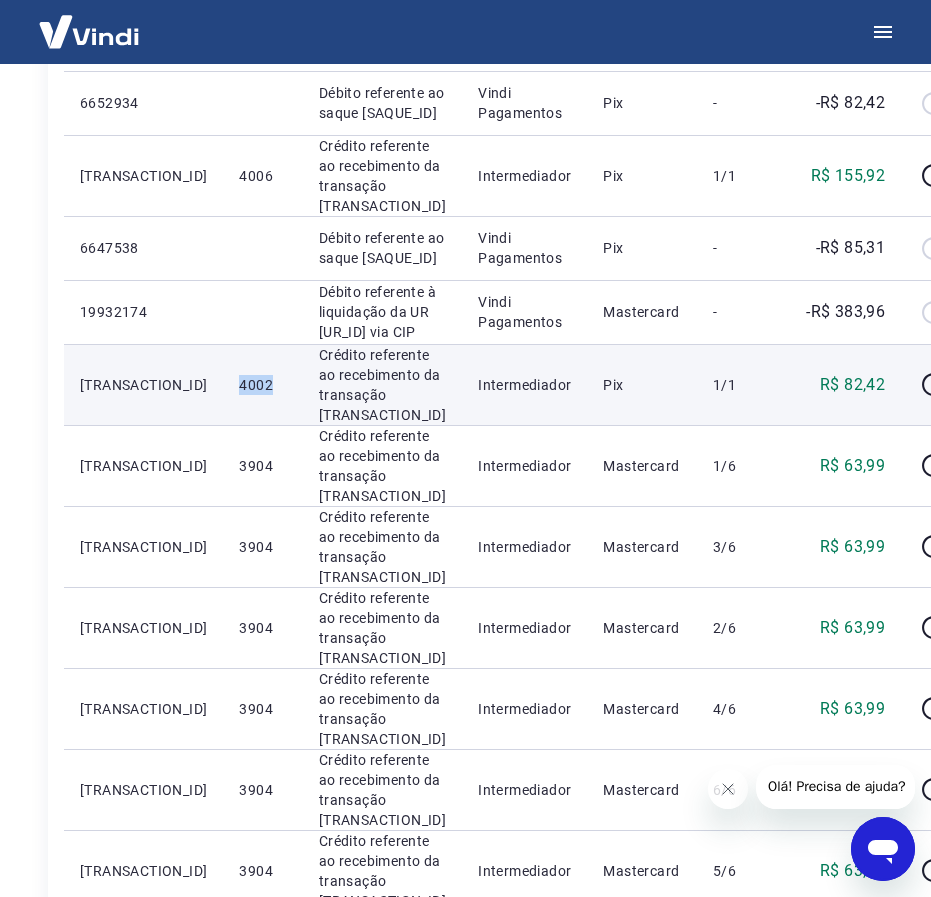 click on "4002" at bounding box center (262, 385) 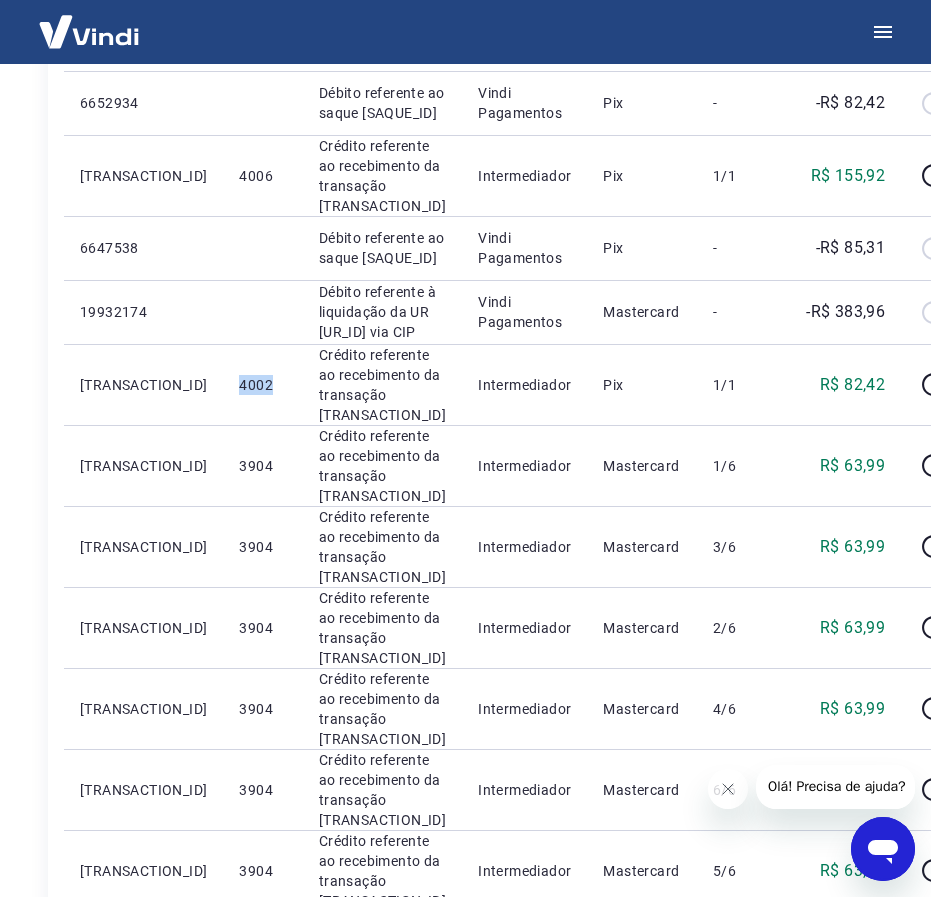 copy on "4002" 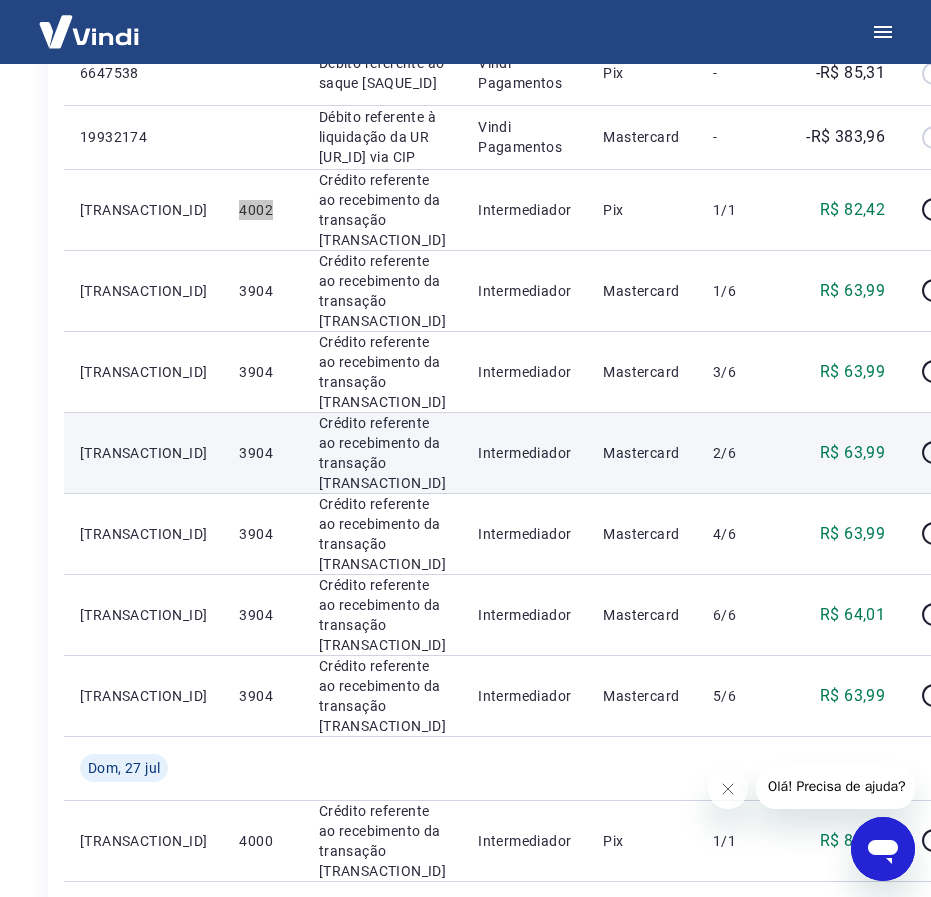 scroll, scrollTop: 875, scrollLeft: 0, axis: vertical 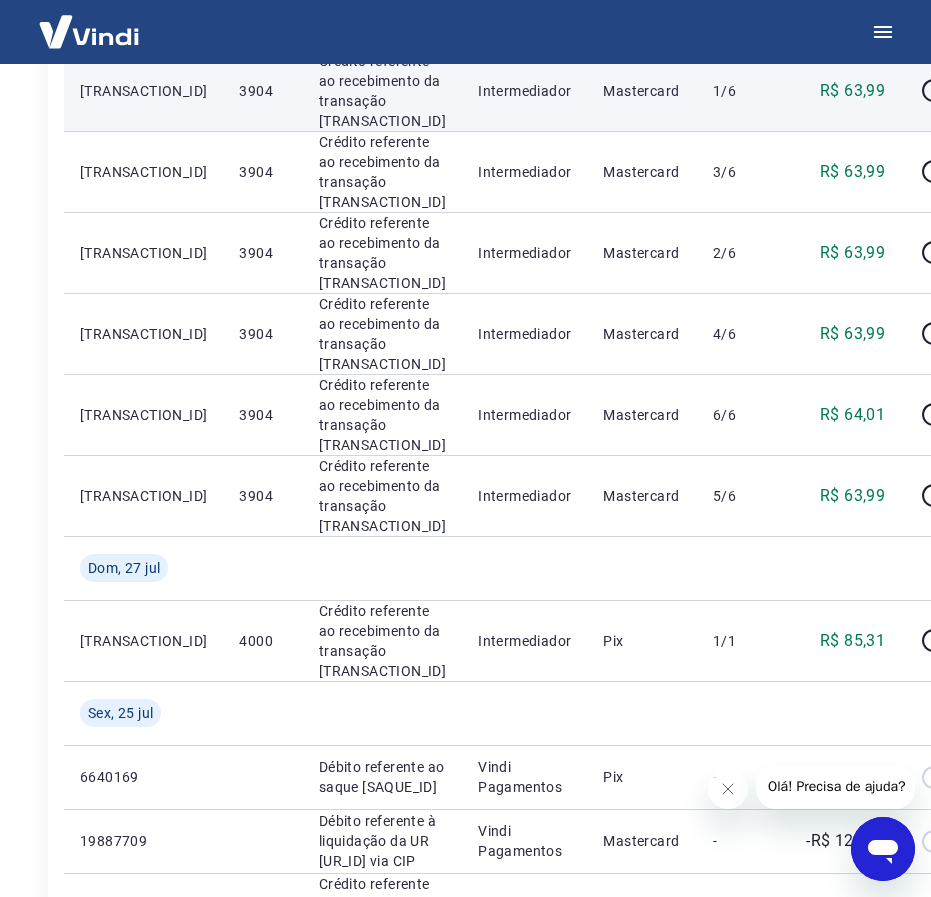click on "3904" at bounding box center (262, 91) 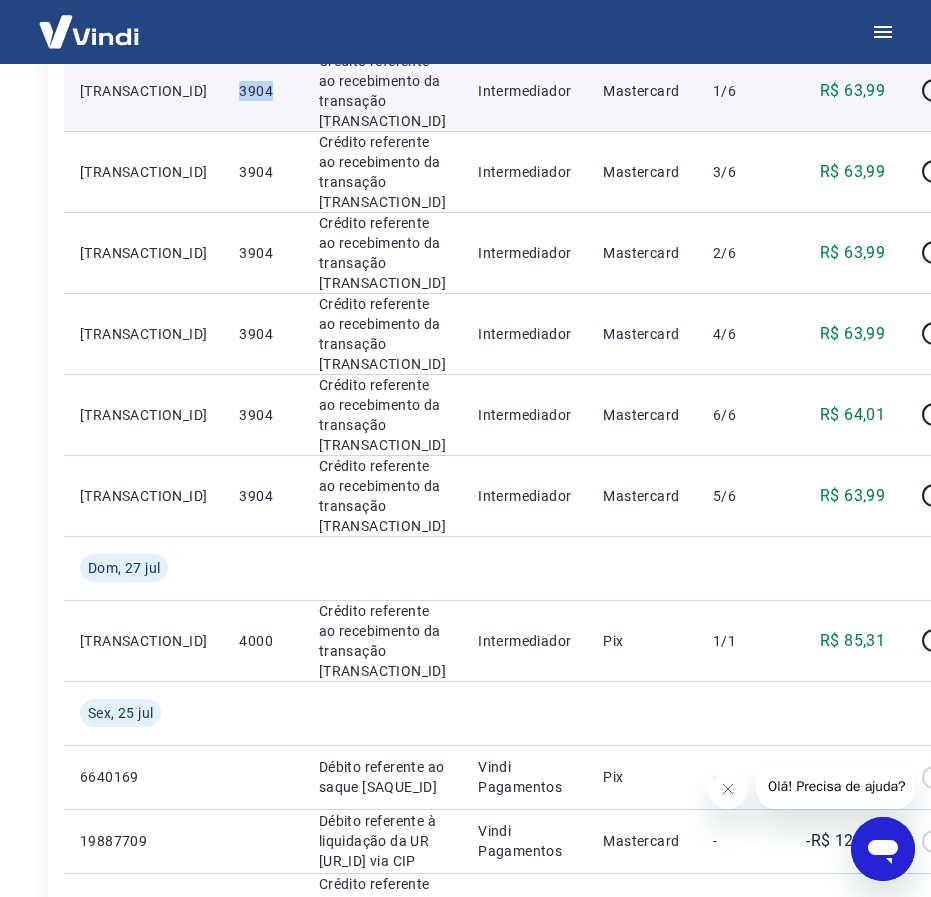 click on "3904" at bounding box center (262, 91) 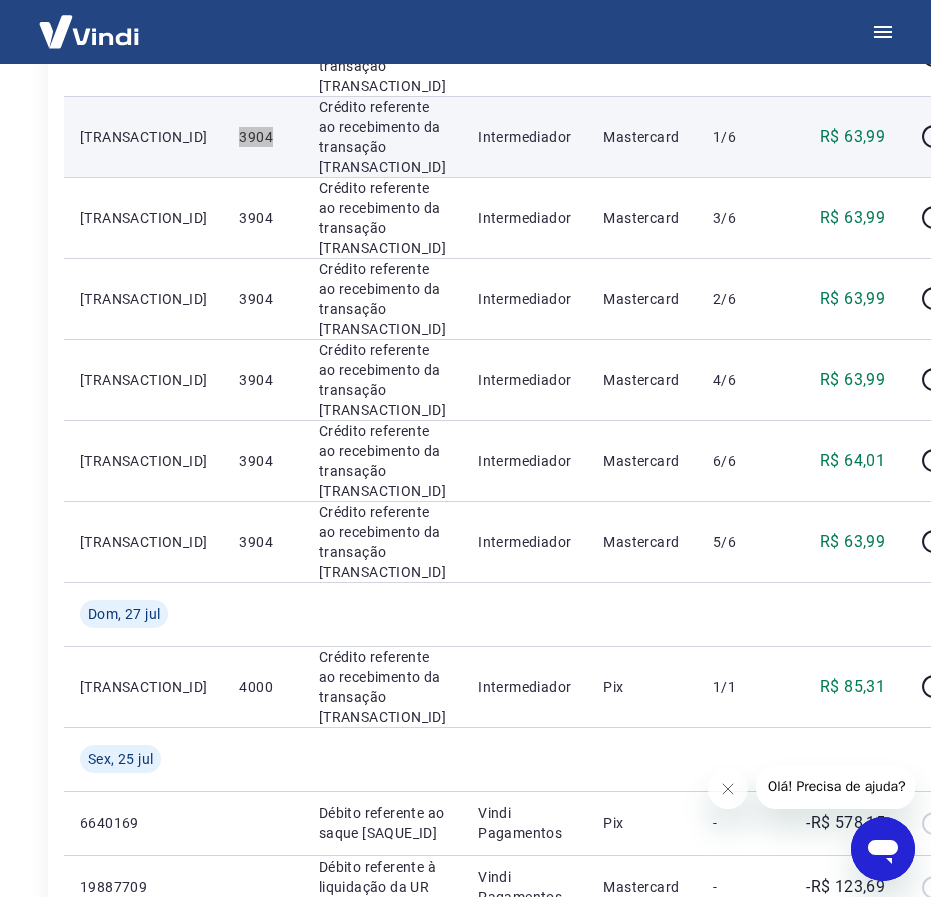 scroll, scrollTop: 750, scrollLeft: 0, axis: vertical 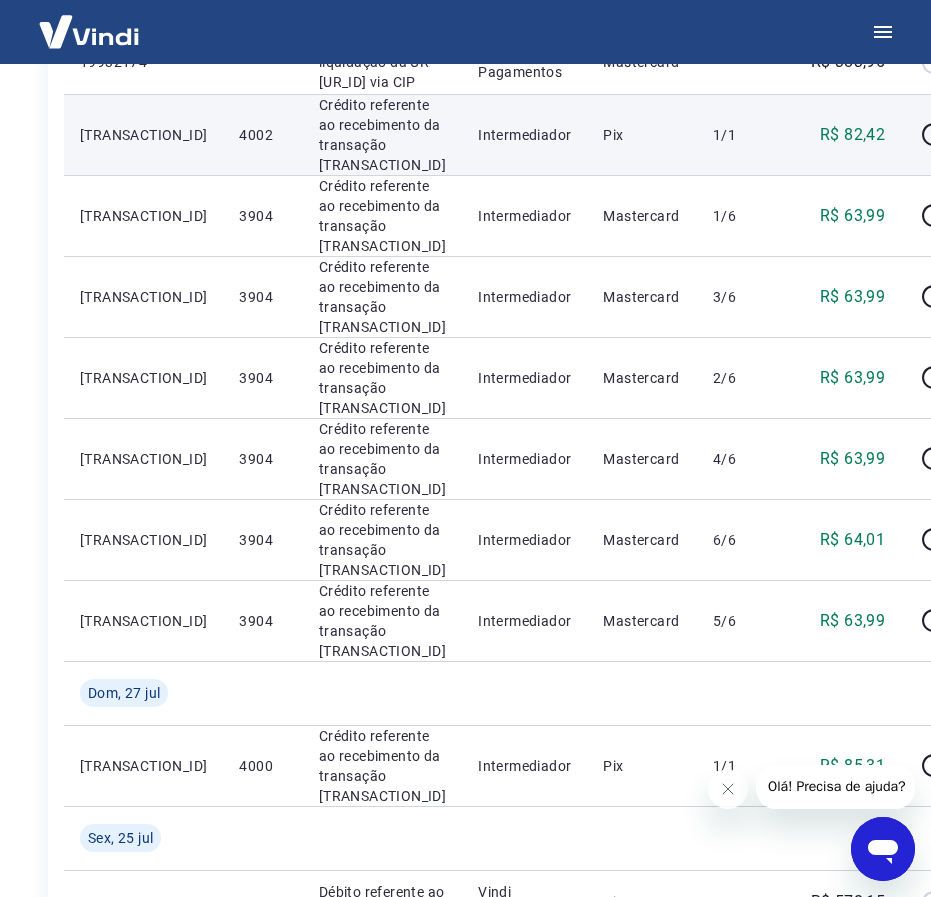 click on "4002" at bounding box center [262, 135] 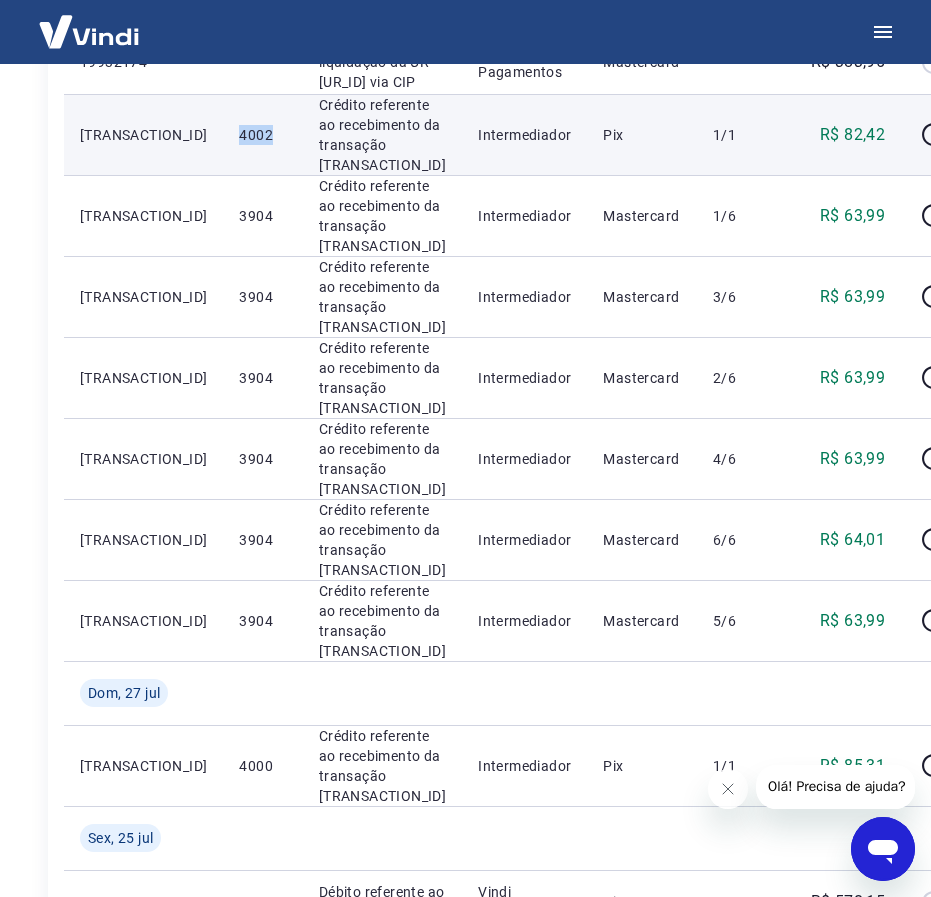 click on "4002" at bounding box center [262, 135] 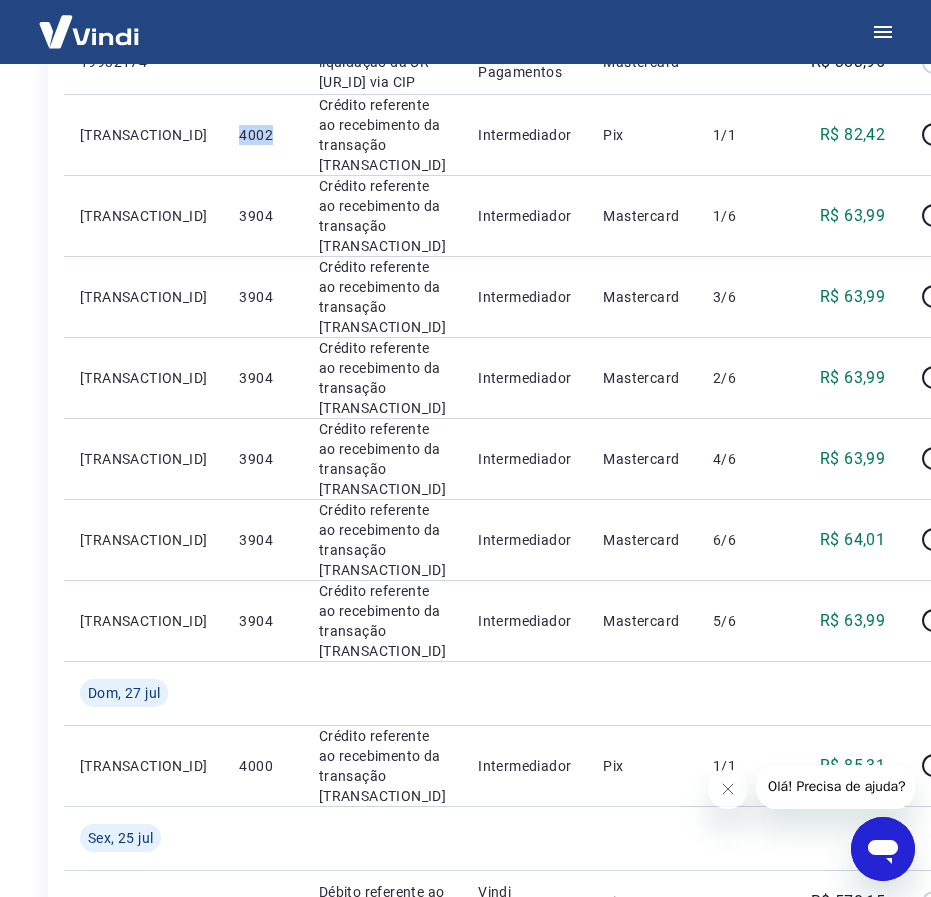 copy on "4002" 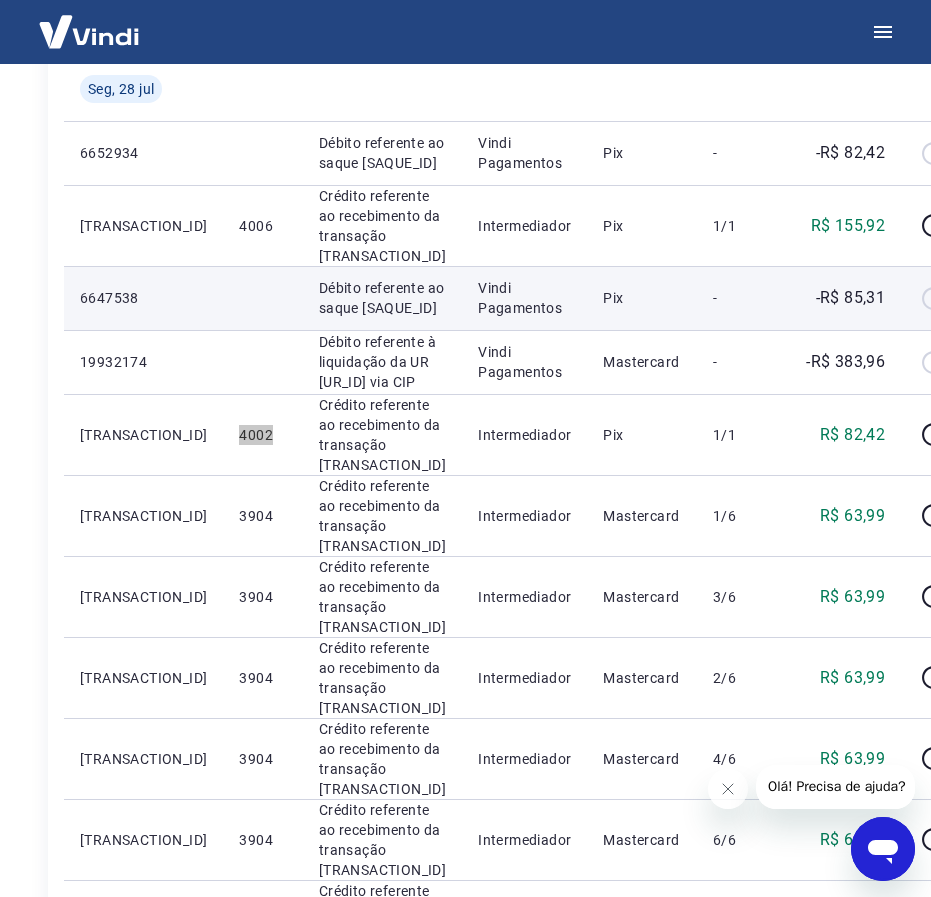 scroll, scrollTop: 375, scrollLeft: 0, axis: vertical 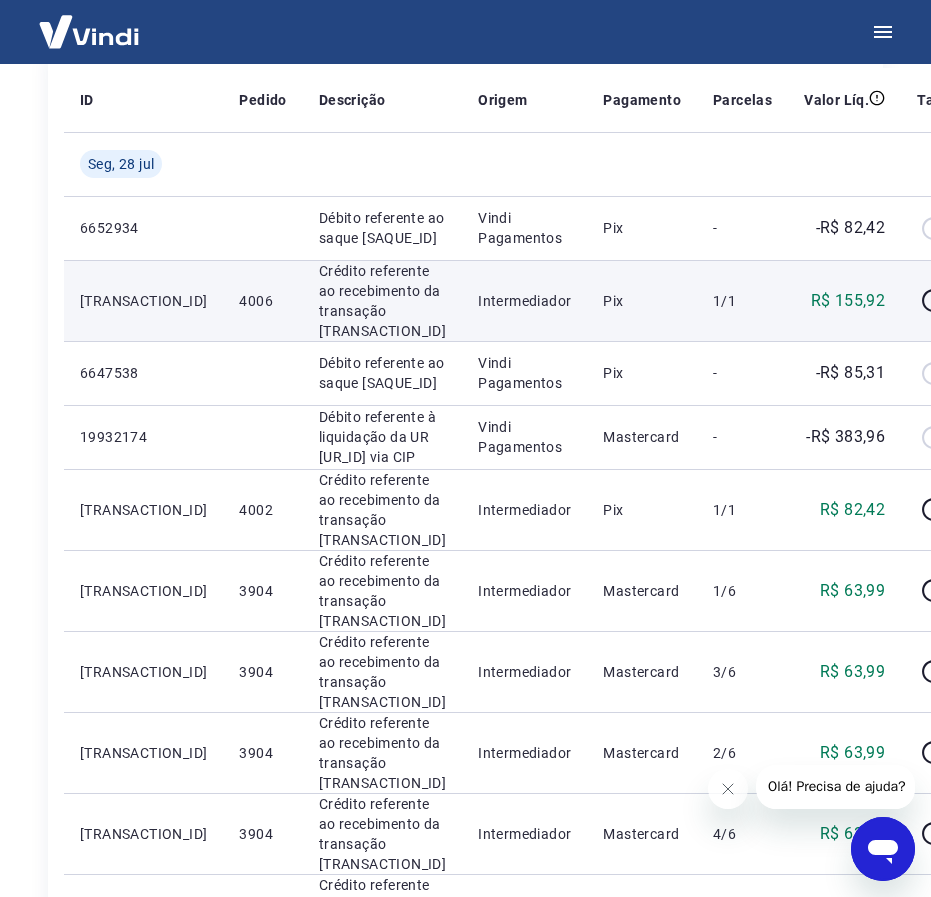click on "4006" at bounding box center [262, 301] 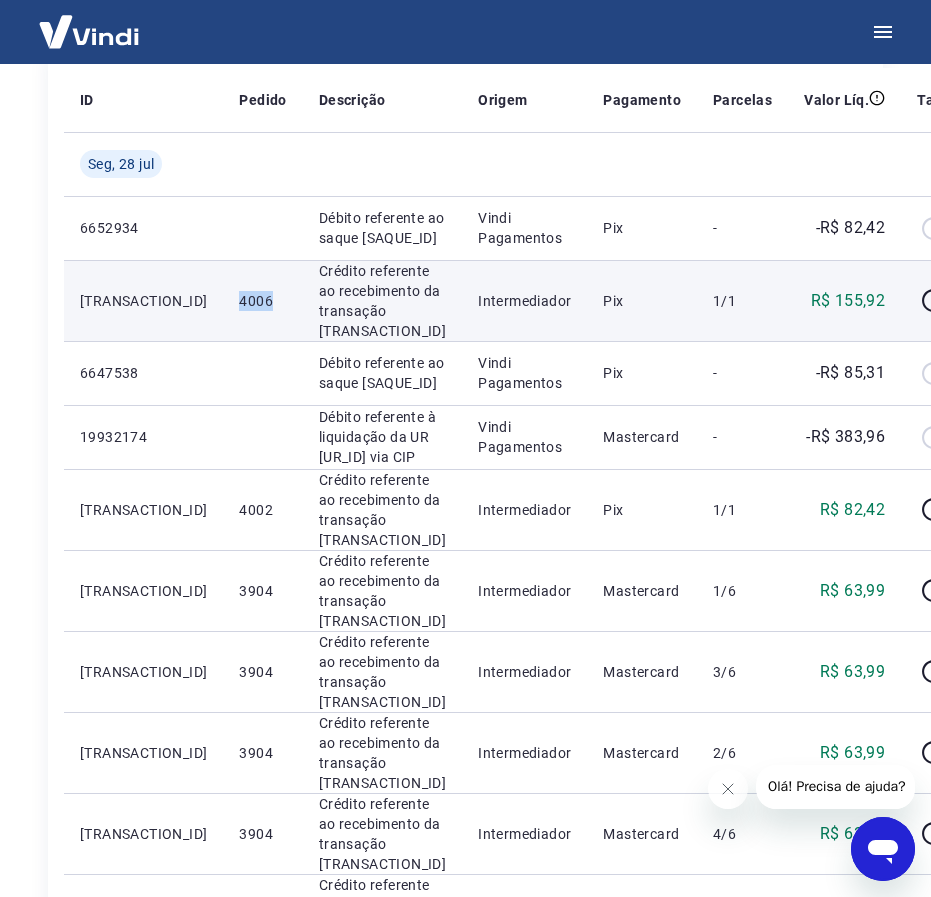 click on "4006" at bounding box center (262, 301) 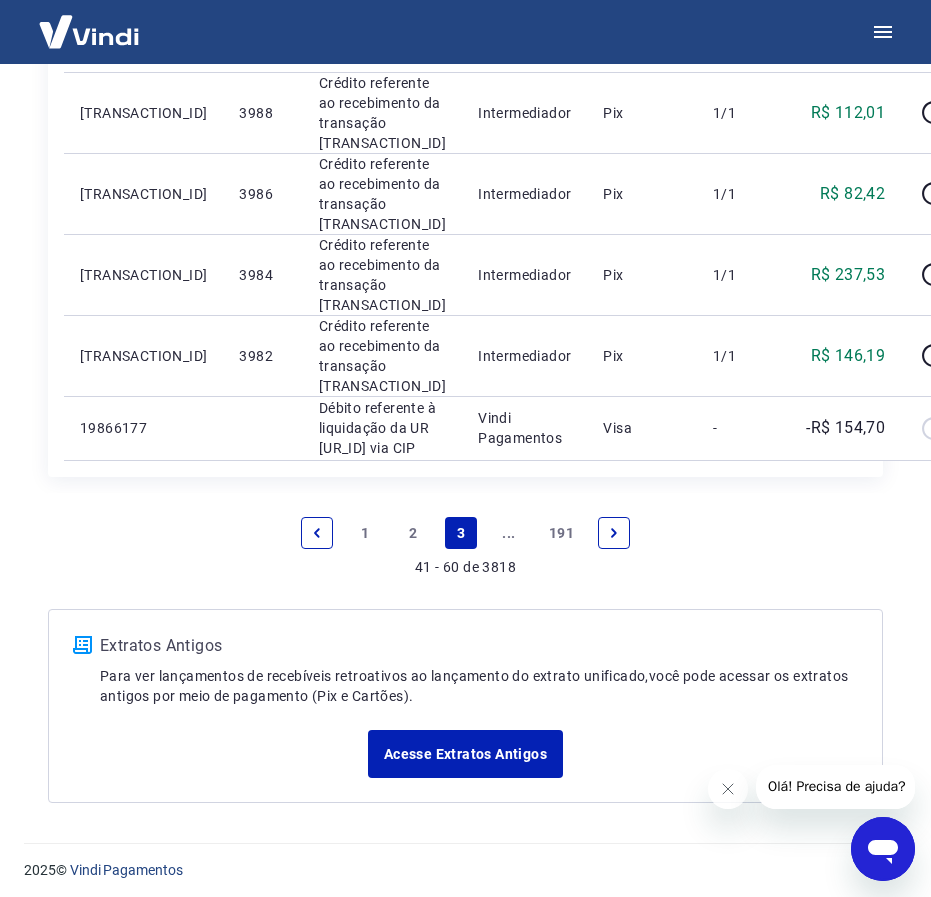 scroll, scrollTop: 2623, scrollLeft: 0, axis: vertical 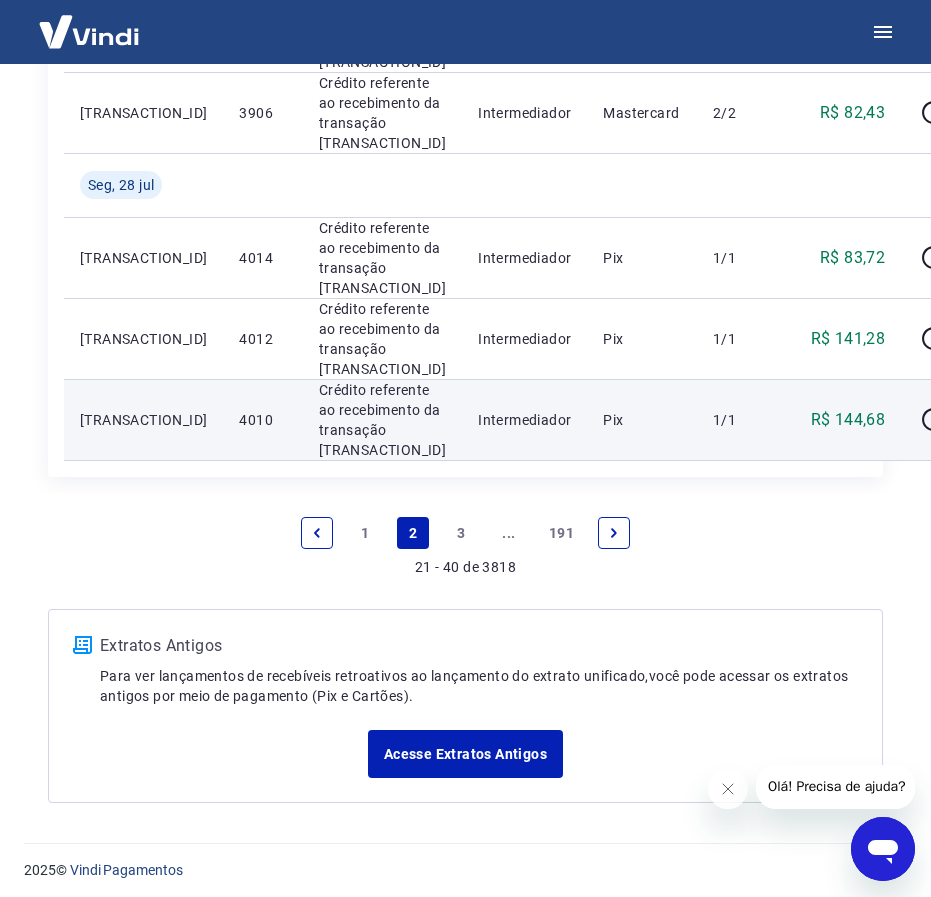 click on "4010" at bounding box center (262, 420) 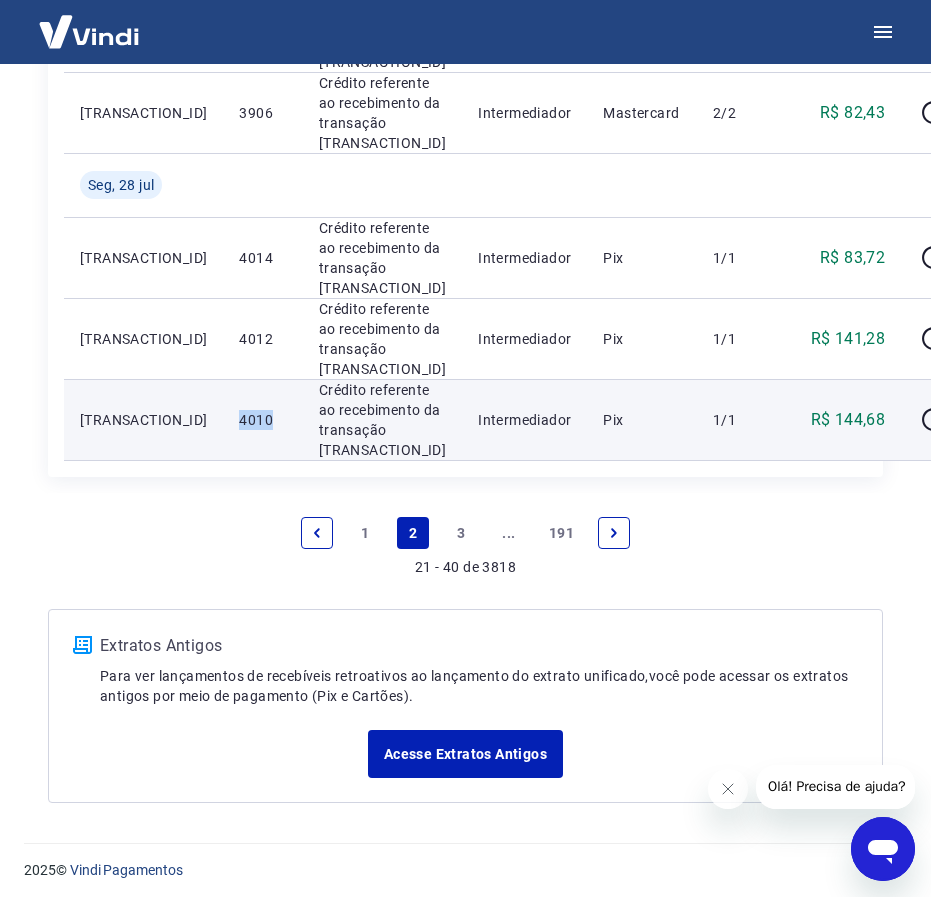 click on "4010" at bounding box center (262, 420) 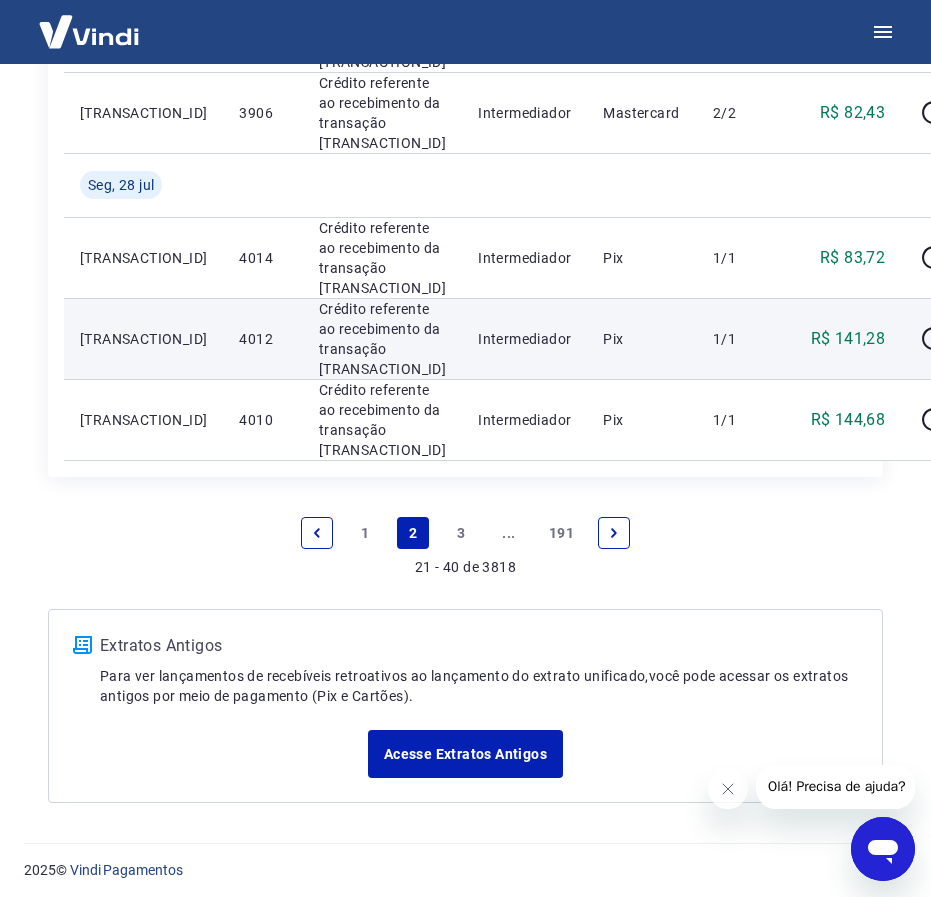 click on "4012" at bounding box center [262, 339] 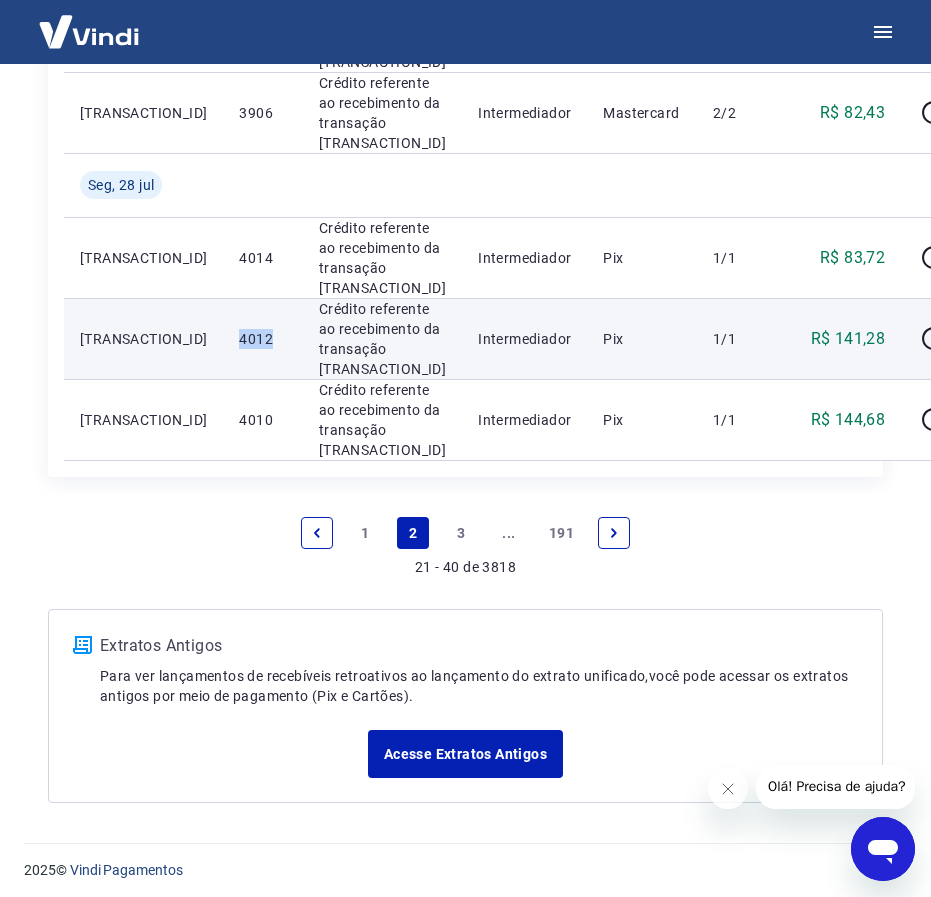 click on "4012" at bounding box center (262, 339) 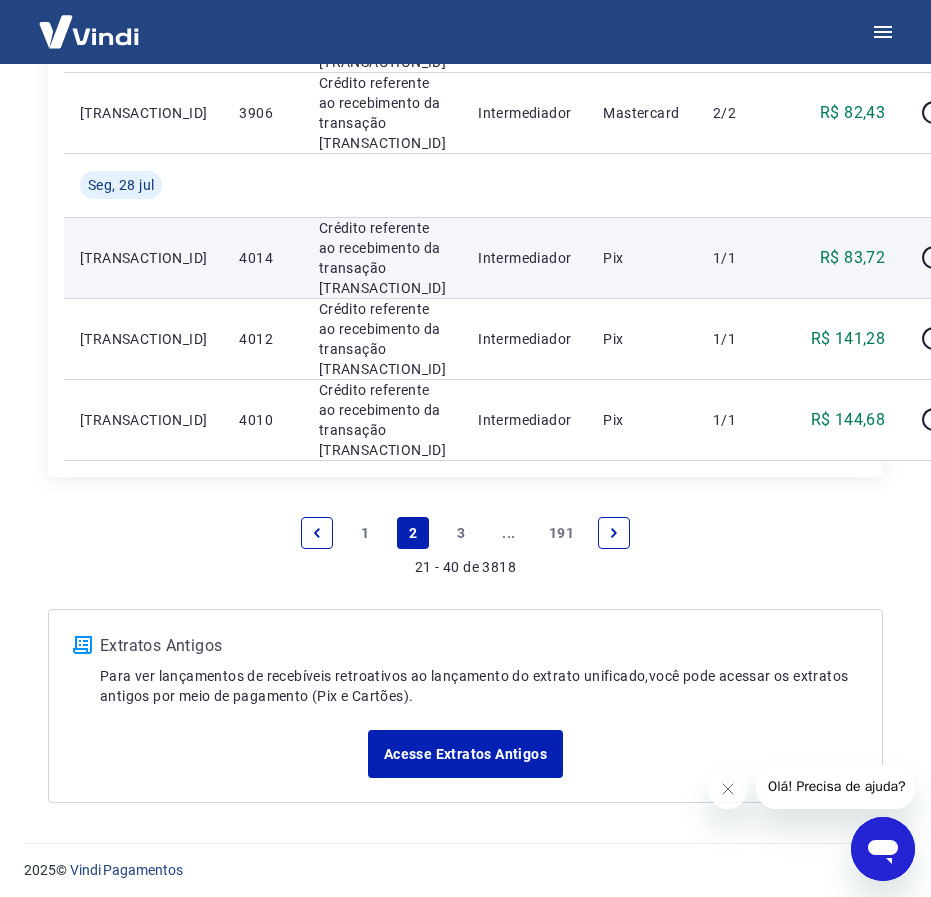 click on "4014" at bounding box center [262, 258] 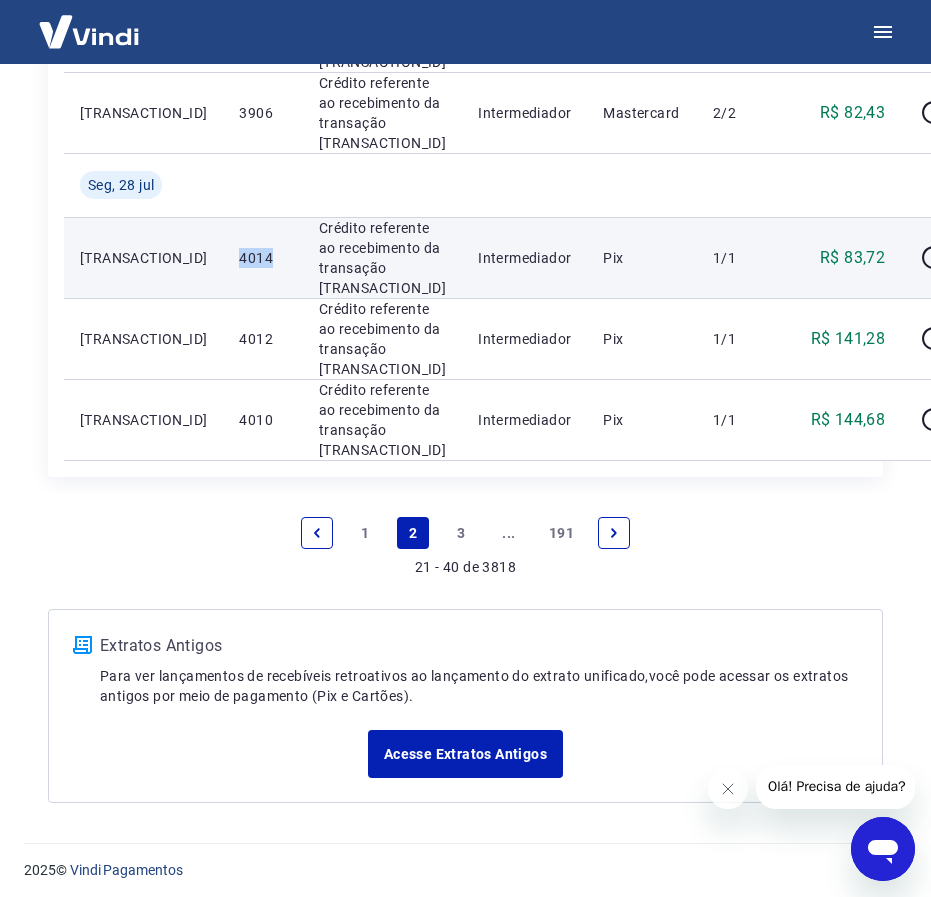 click on "4014" at bounding box center (262, 258) 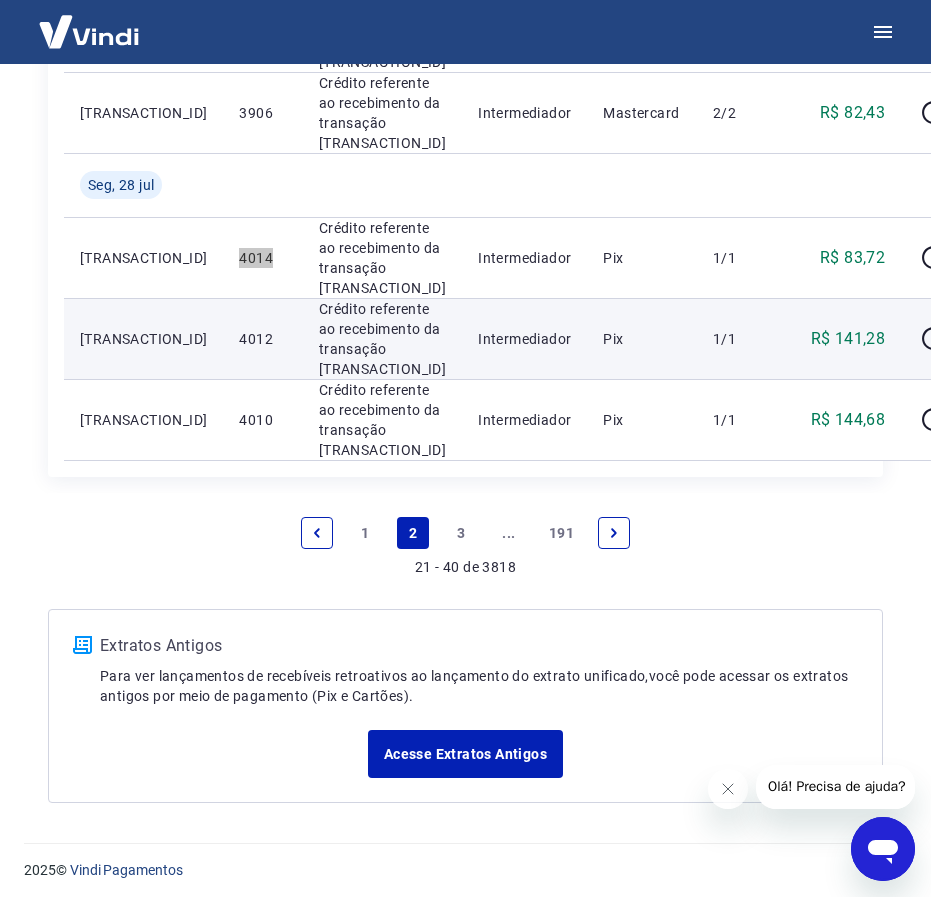 scroll, scrollTop: 2125, scrollLeft: 0, axis: vertical 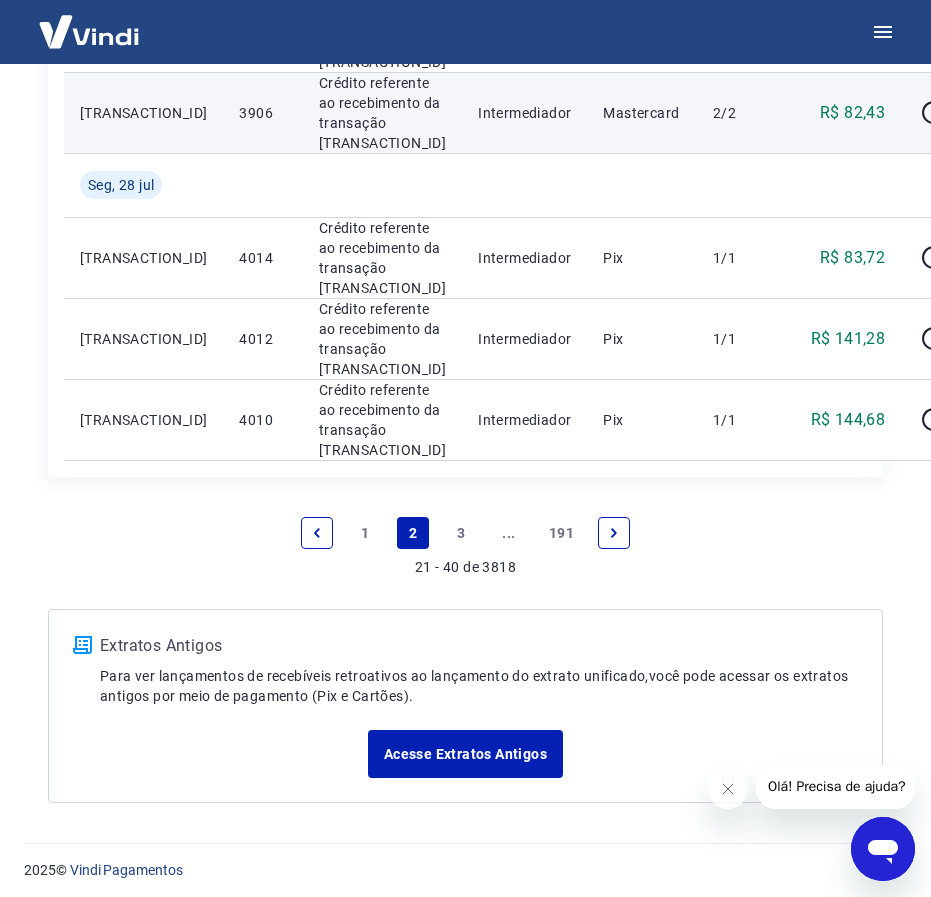 click on "3906" at bounding box center (262, 113) 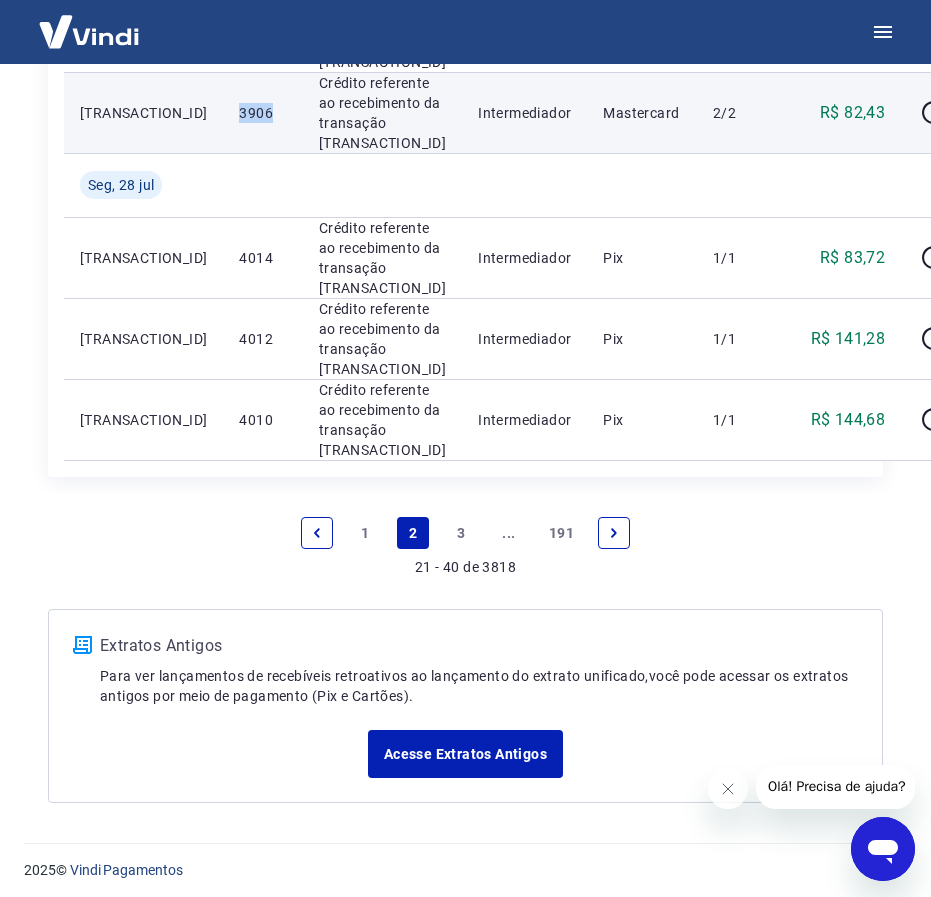 click on "3906" at bounding box center [262, 113] 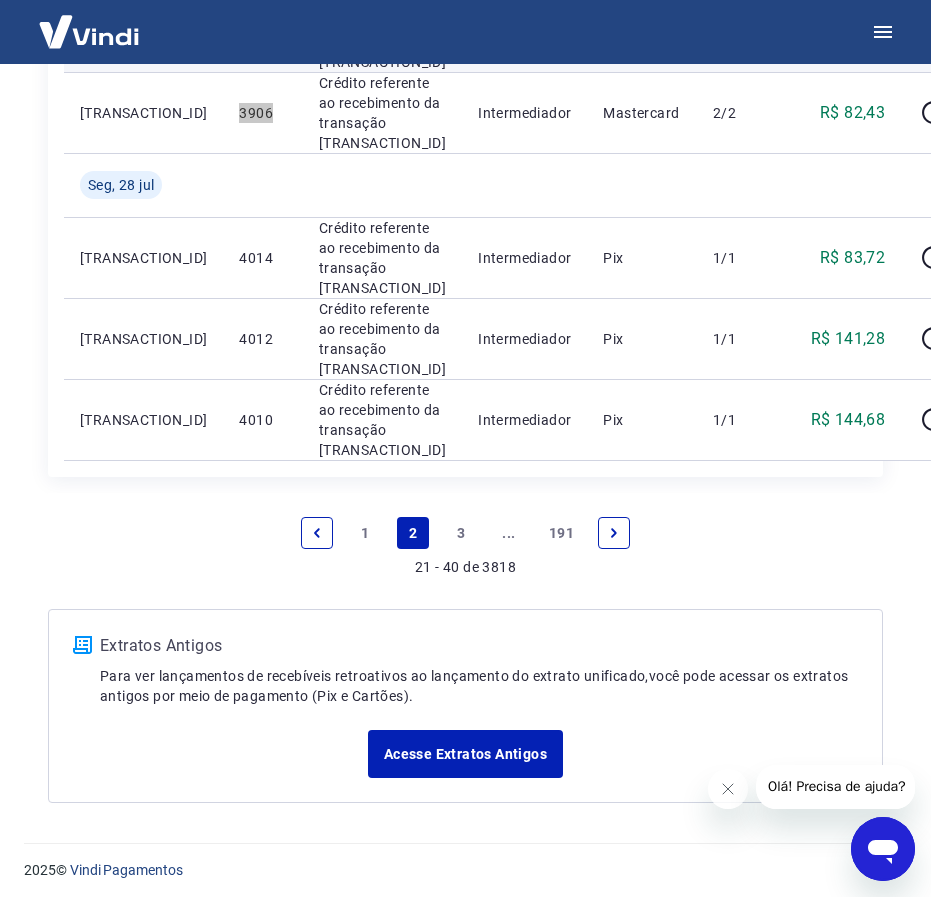 scroll, scrollTop: 2000, scrollLeft: 0, axis: vertical 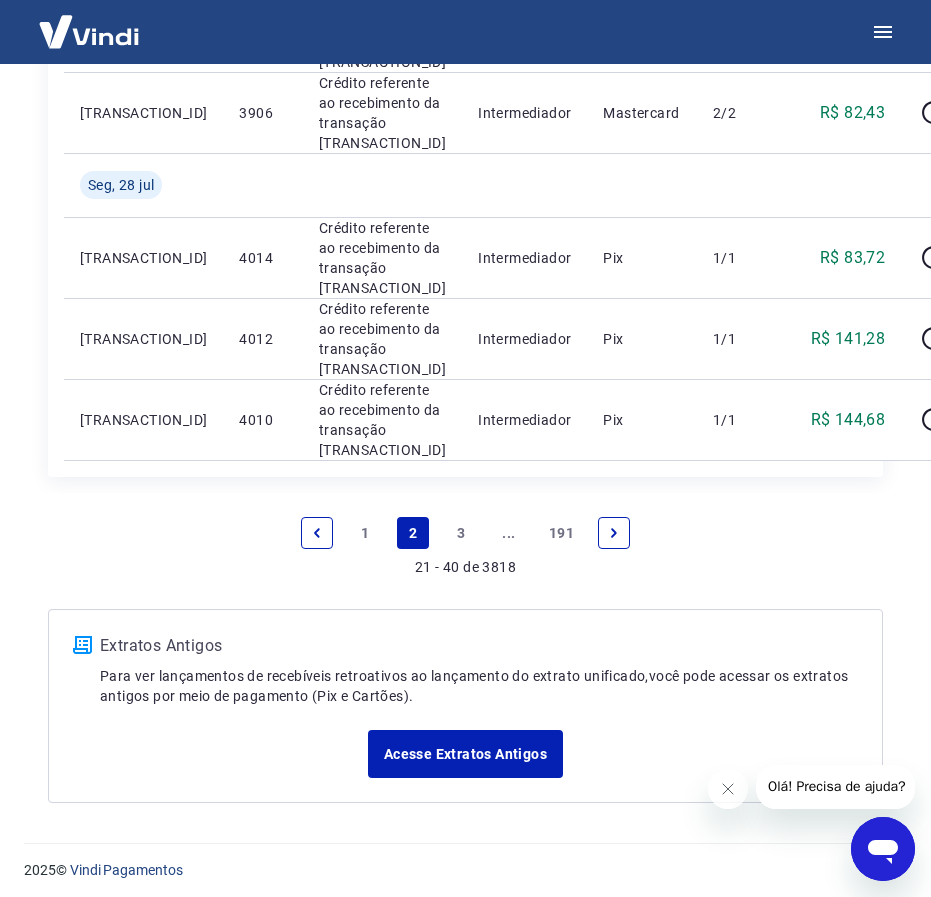 click on "3908" at bounding box center (262, -49) 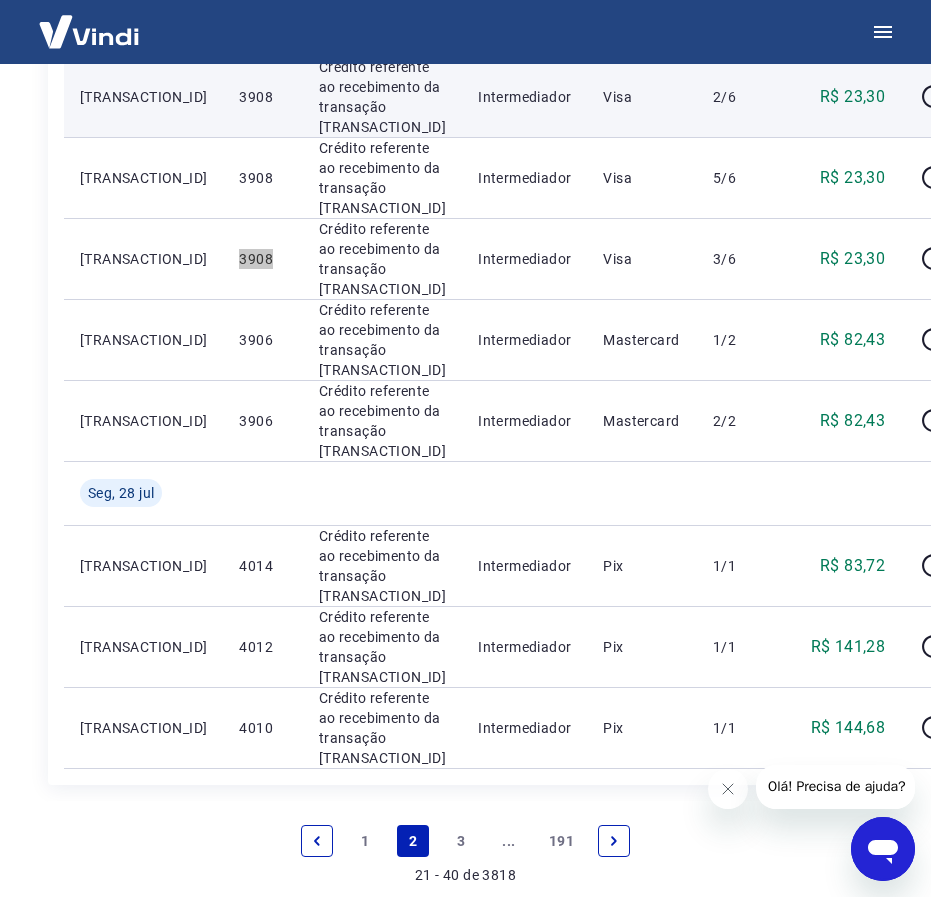scroll, scrollTop: 1375, scrollLeft: 0, axis: vertical 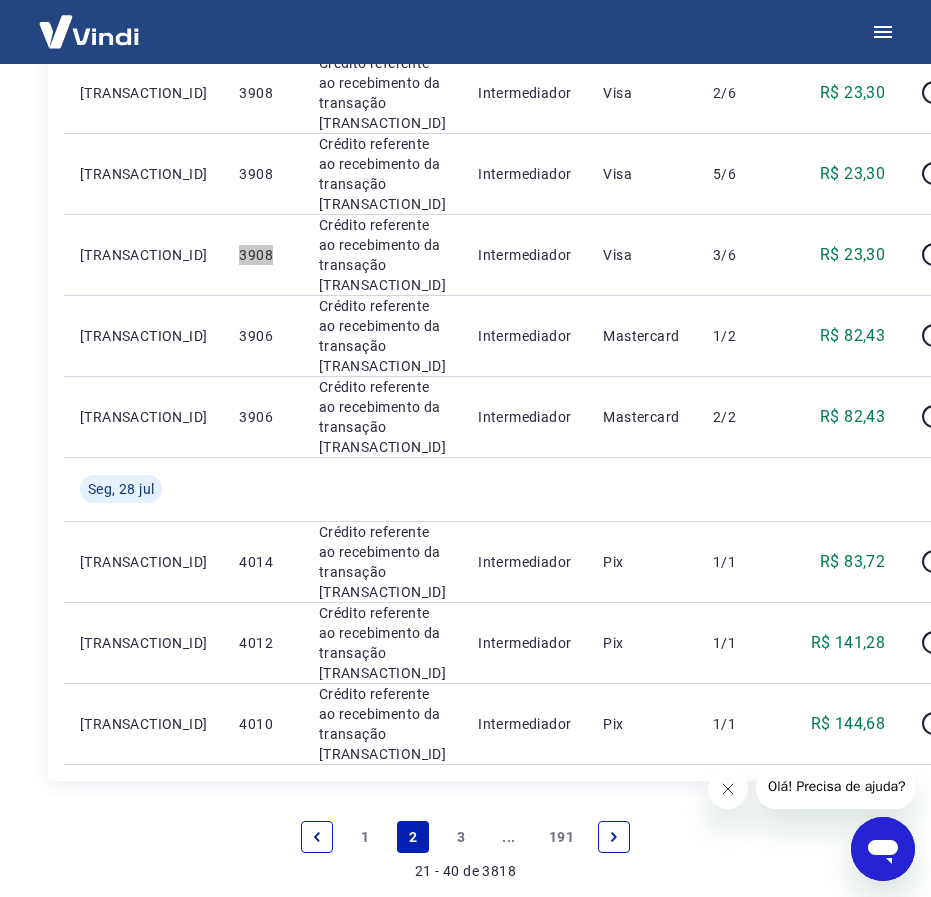 click 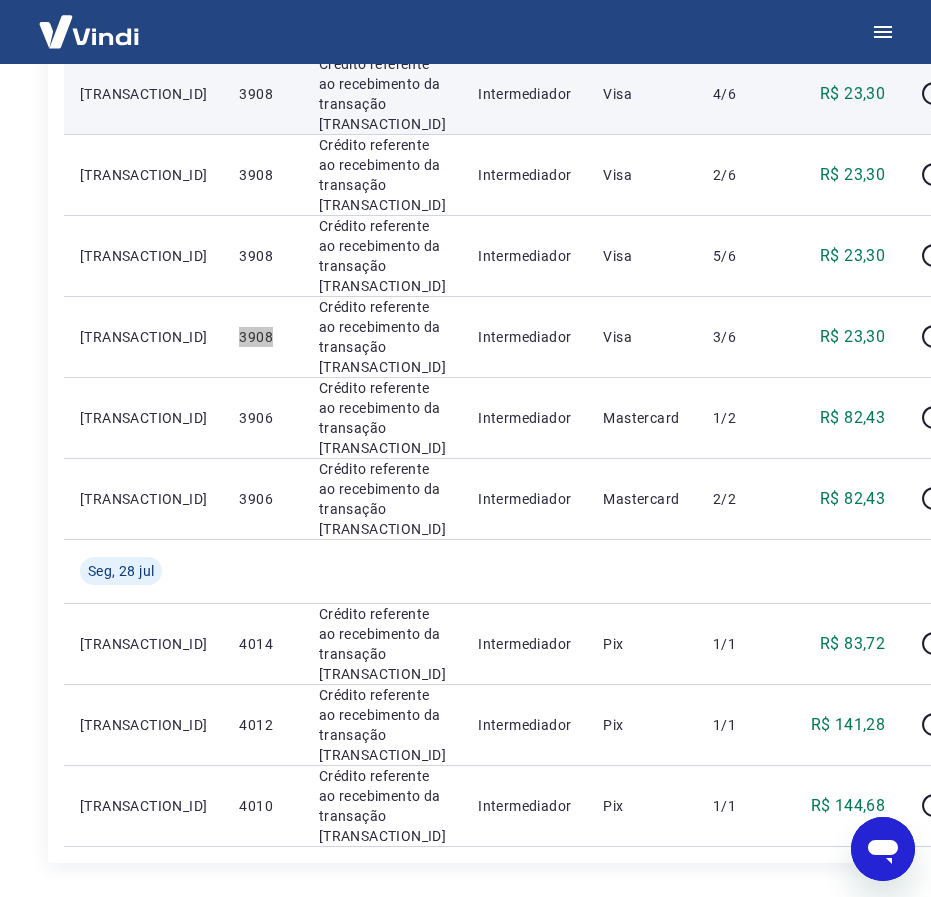 scroll, scrollTop: 1298, scrollLeft: 0, axis: vertical 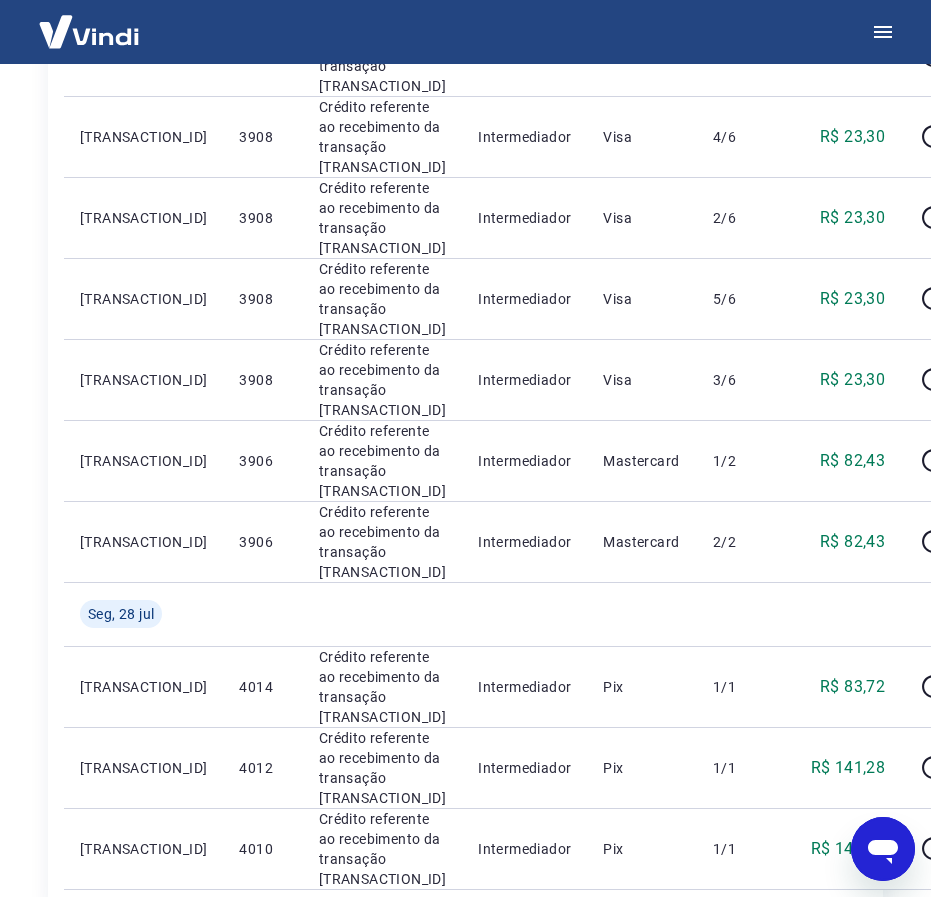 click on "3912" at bounding box center (262, -106) 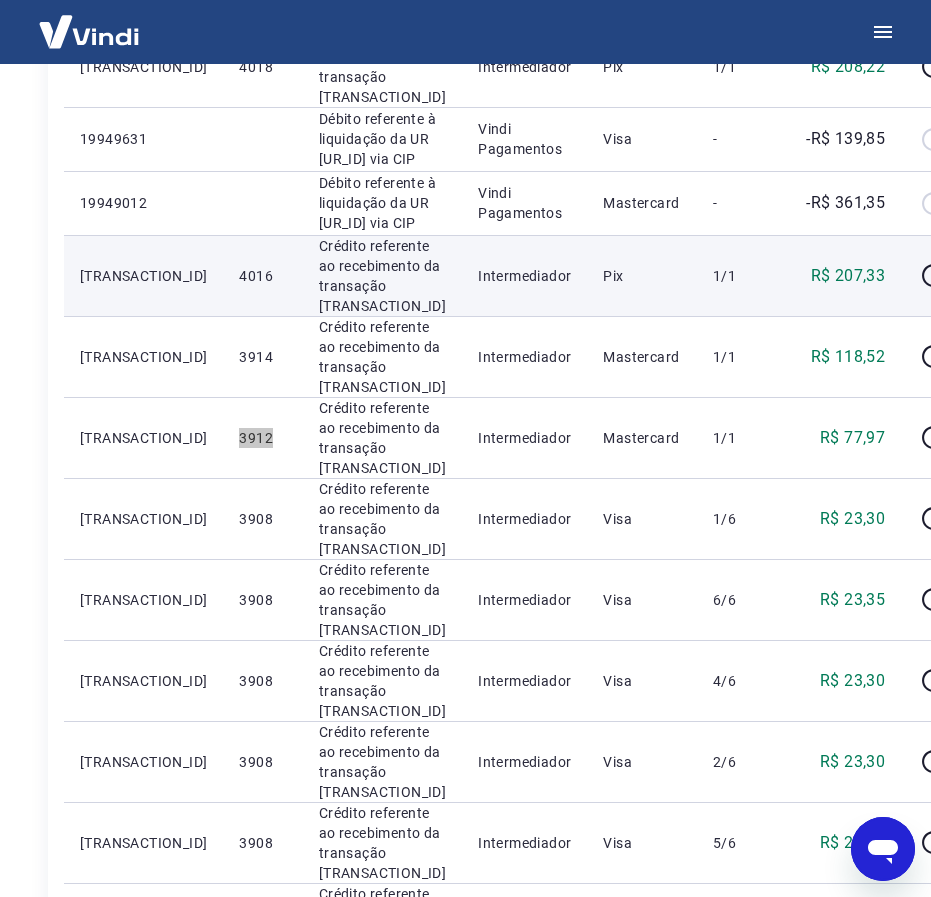 scroll, scrollTop: 798, scrollLeft: 0, axis: vertical 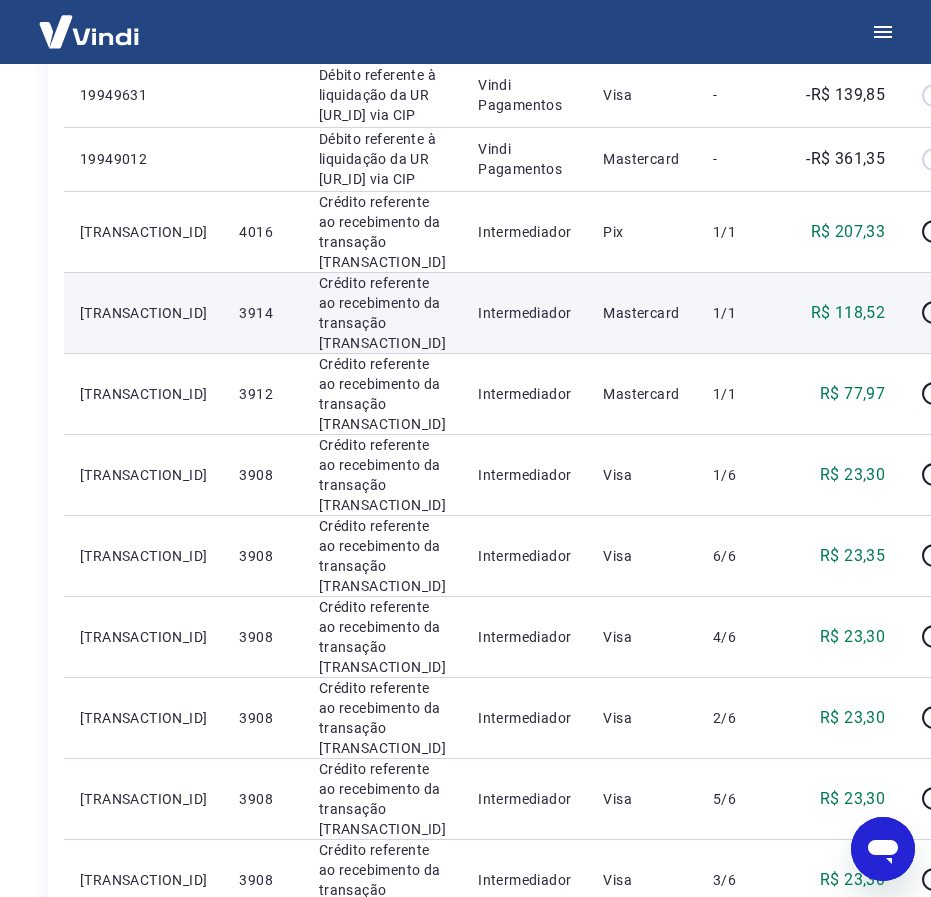 click on "3914" at bounding box center (262, 313) 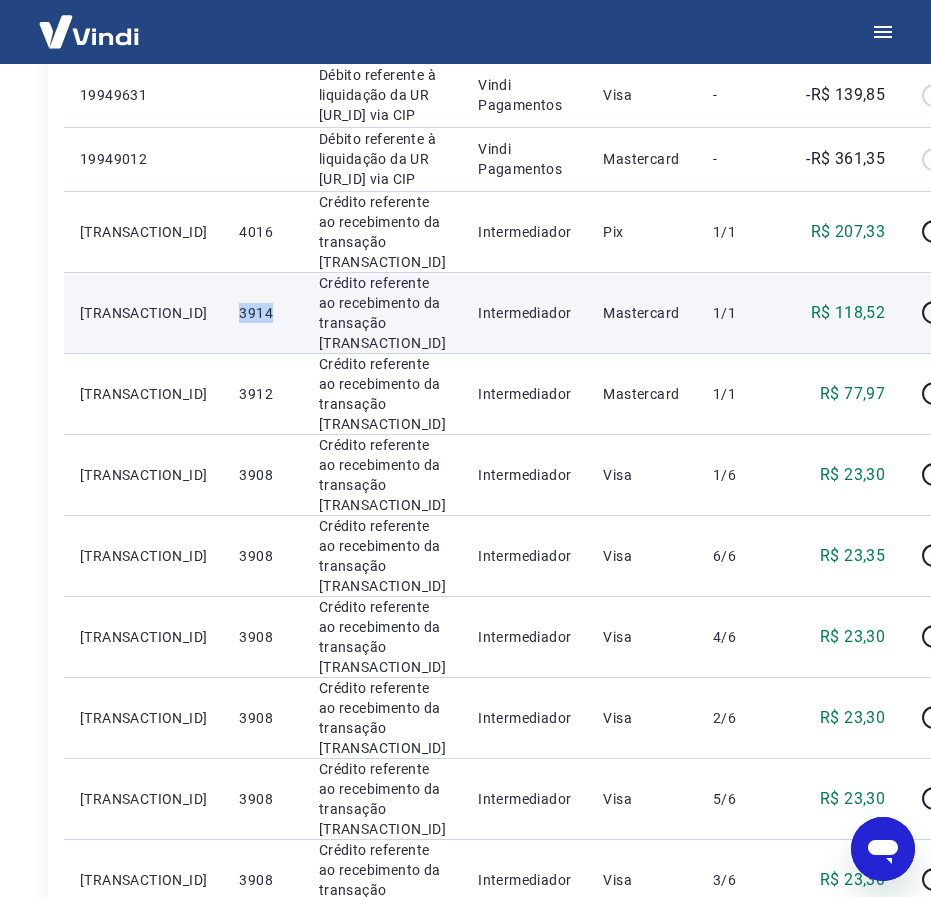 click on "3914" at bounding box center (262, 313) 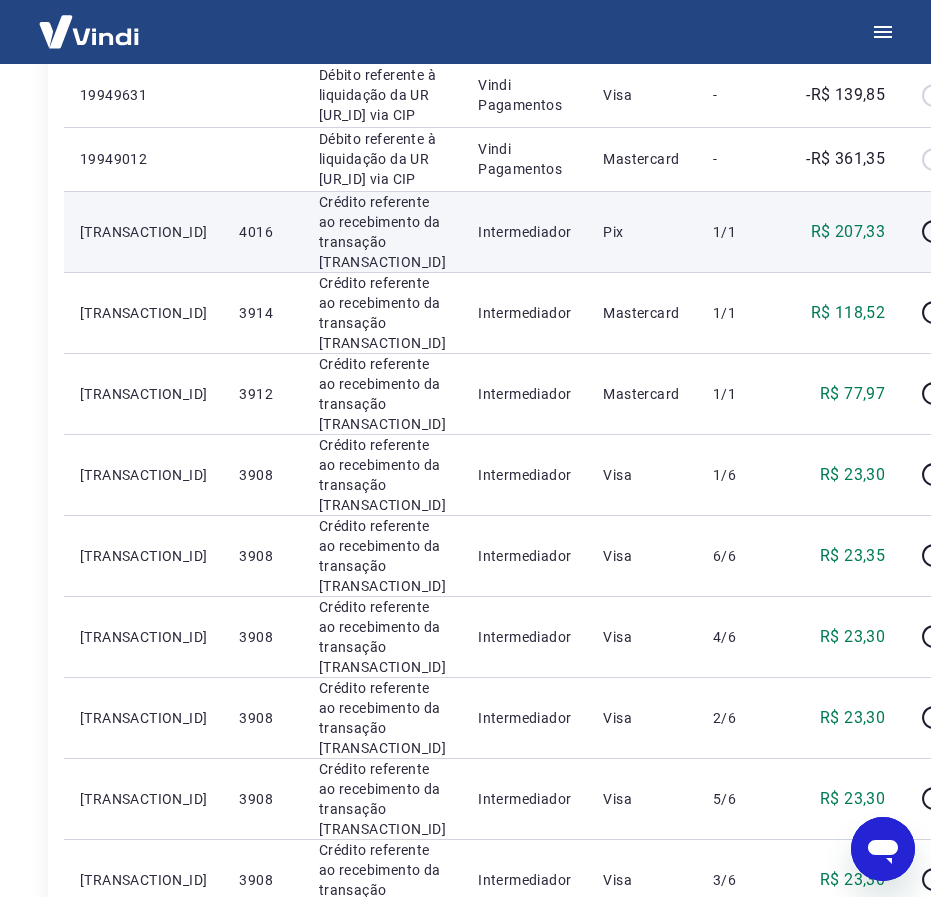 click on "4016" at bounding box center (262, 232) 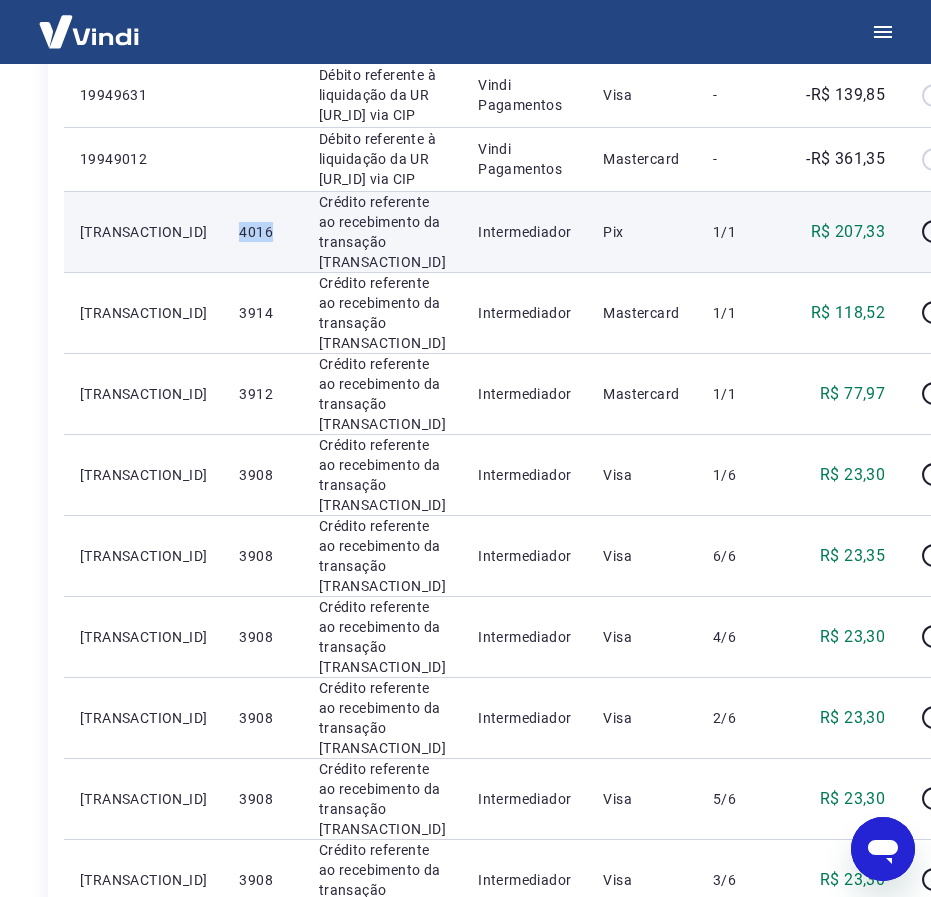 click on "4016" at bounding box center (262, 232) 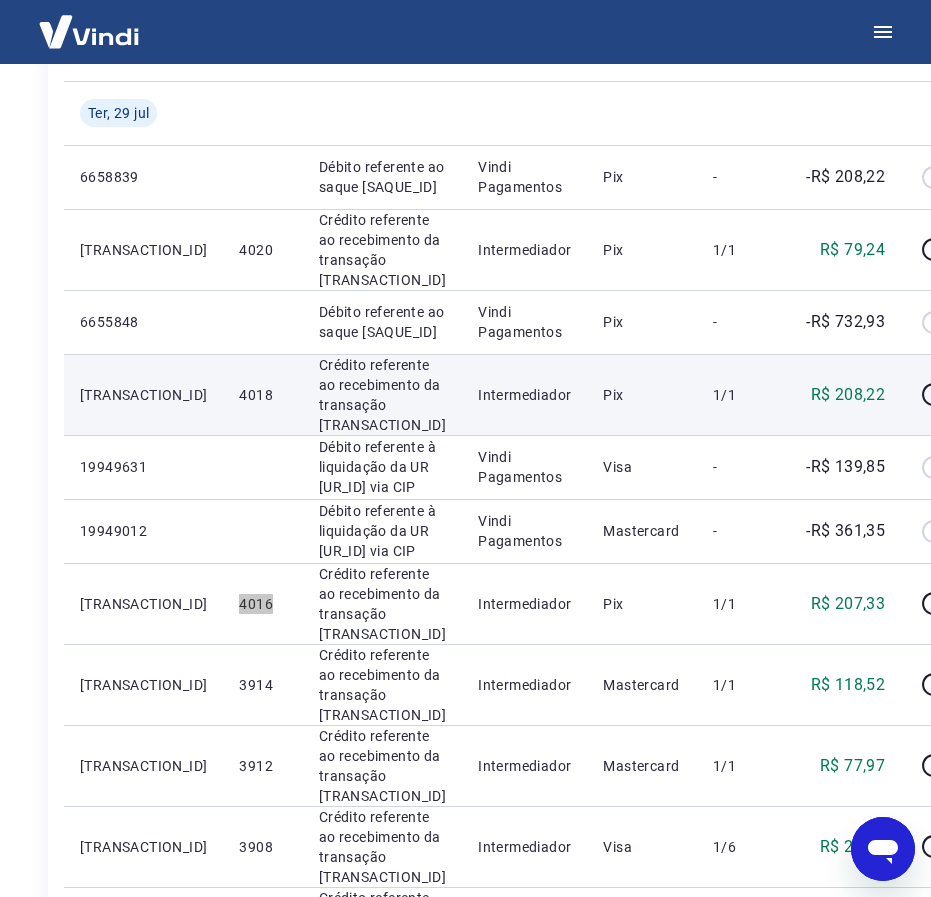 scroll, scrollTop: 423, scrollLeft: 0, axis: vertical 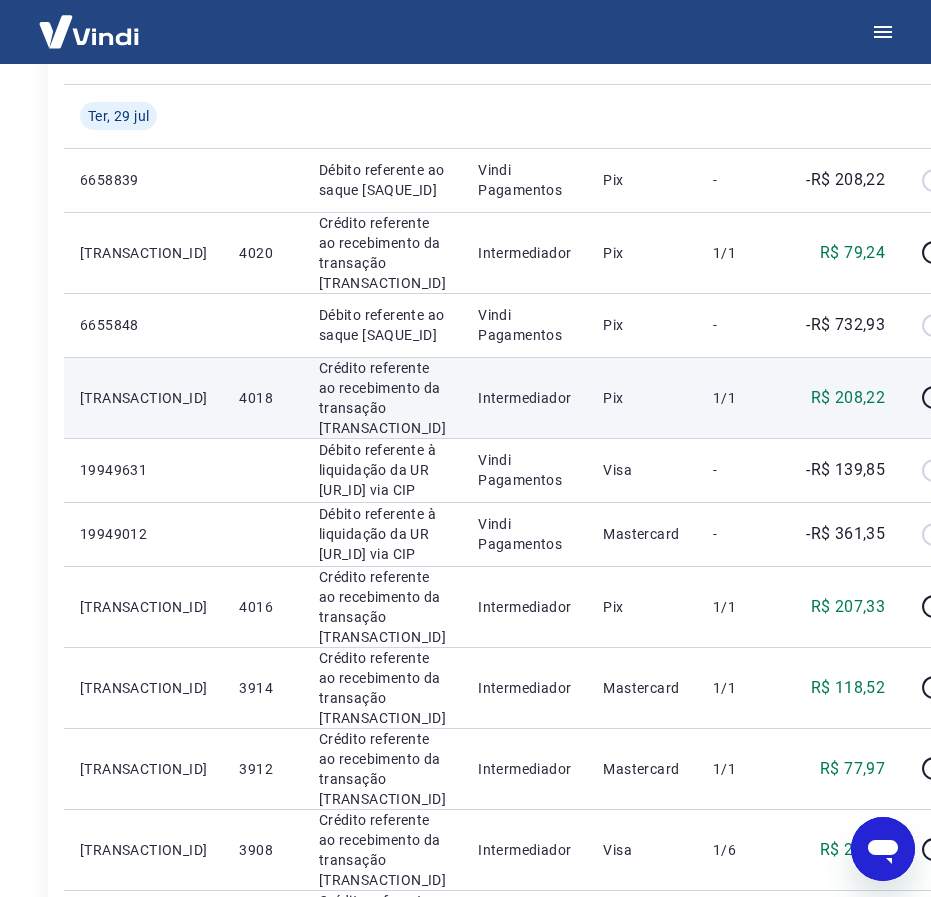 click on "4018" at bounding box center (262, 398) 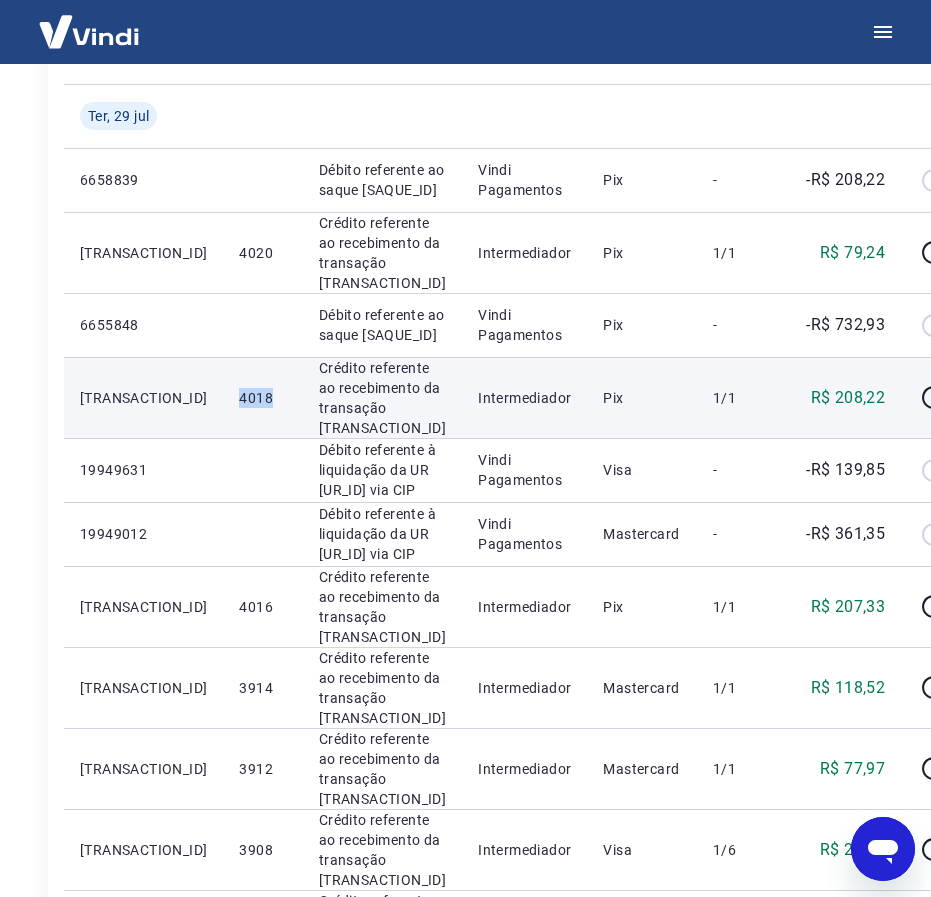 click on "4018" at bounding box center (262, 398) 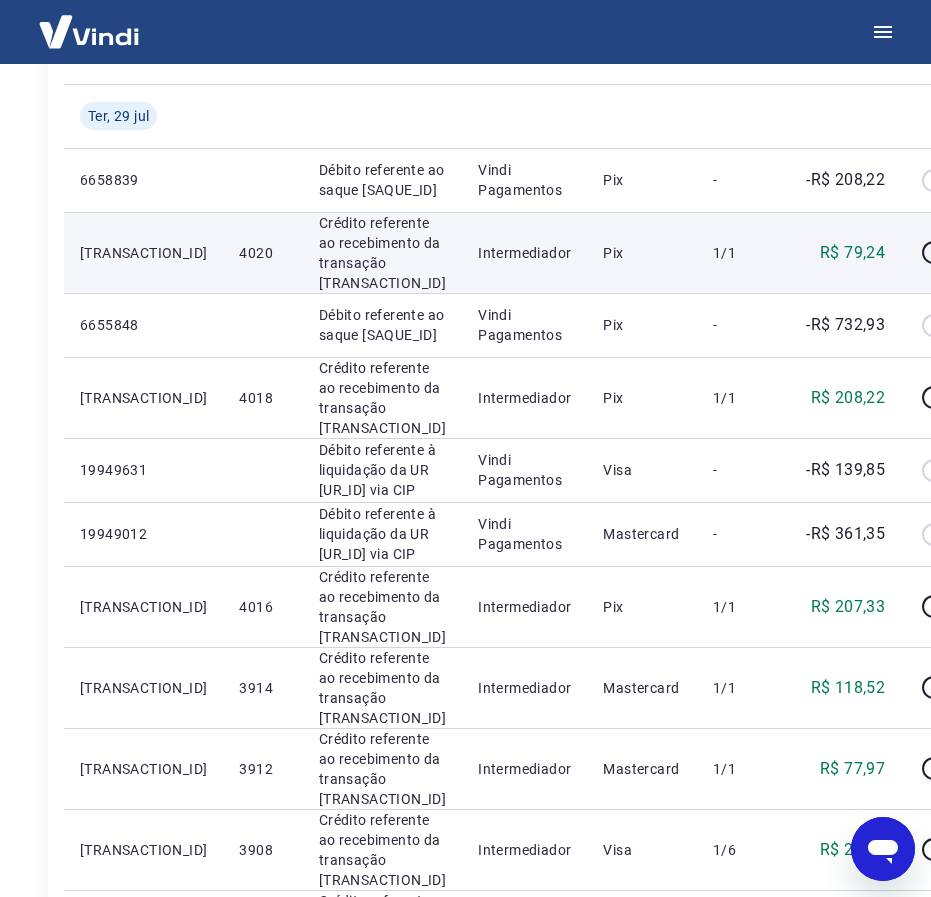 click on "4020" at bounding box center [262, 253] 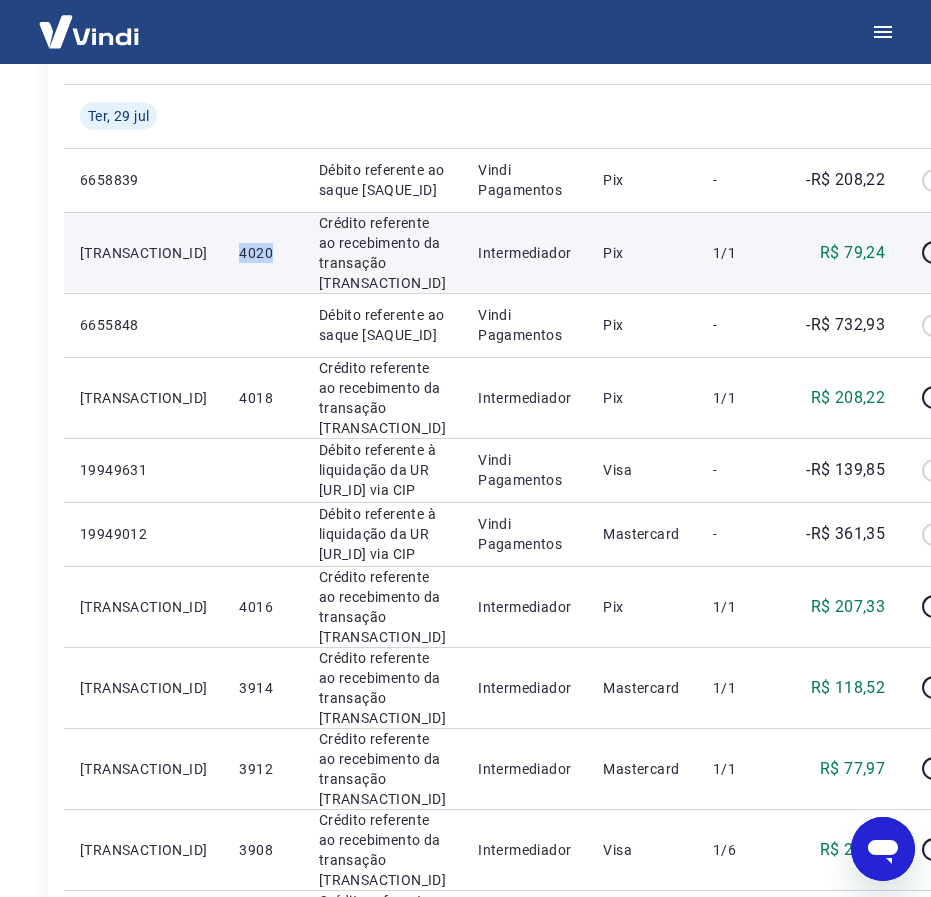 click on "4020" at bounding box center (262, 253) 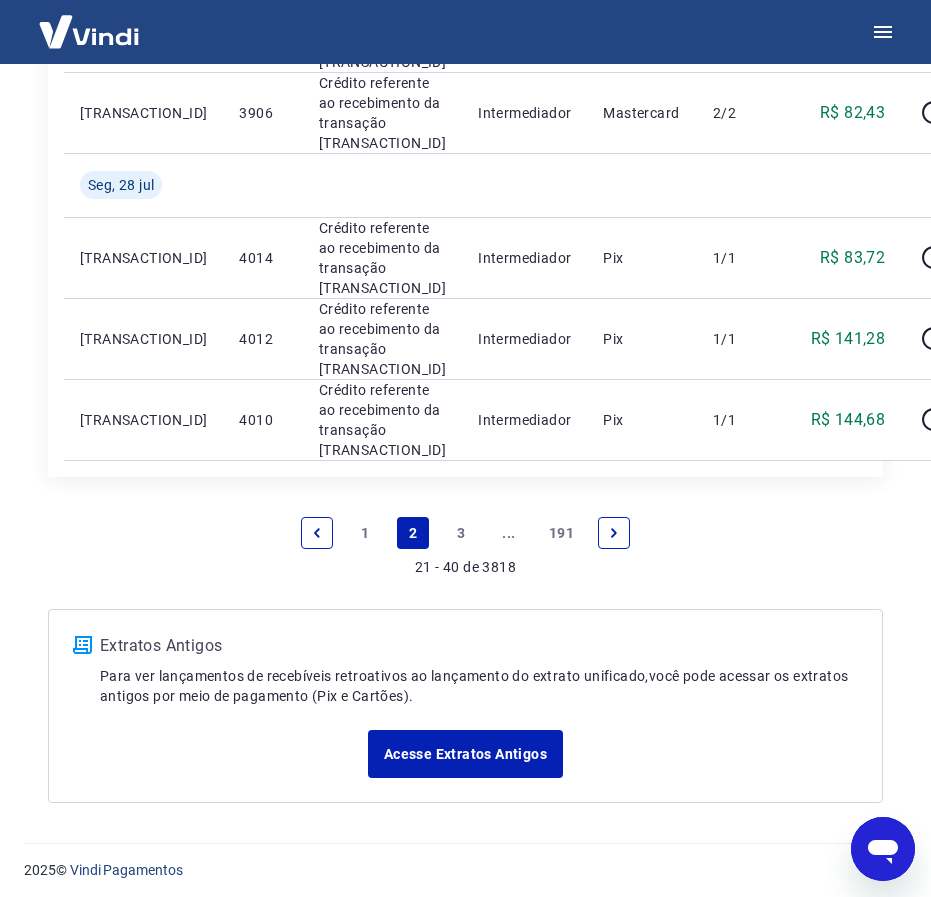 scroll, scrollTop: 2535, scrollLeft: 0, axis: vertical 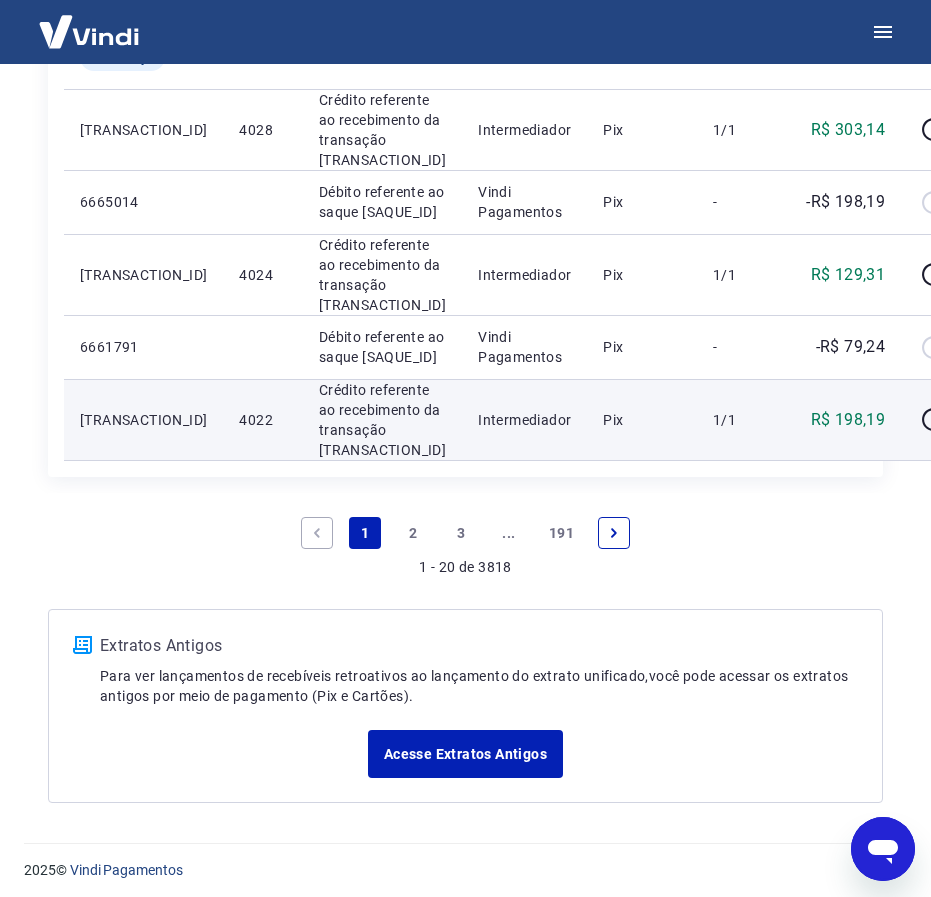 click on "4022" at bounding box center (262, 420) 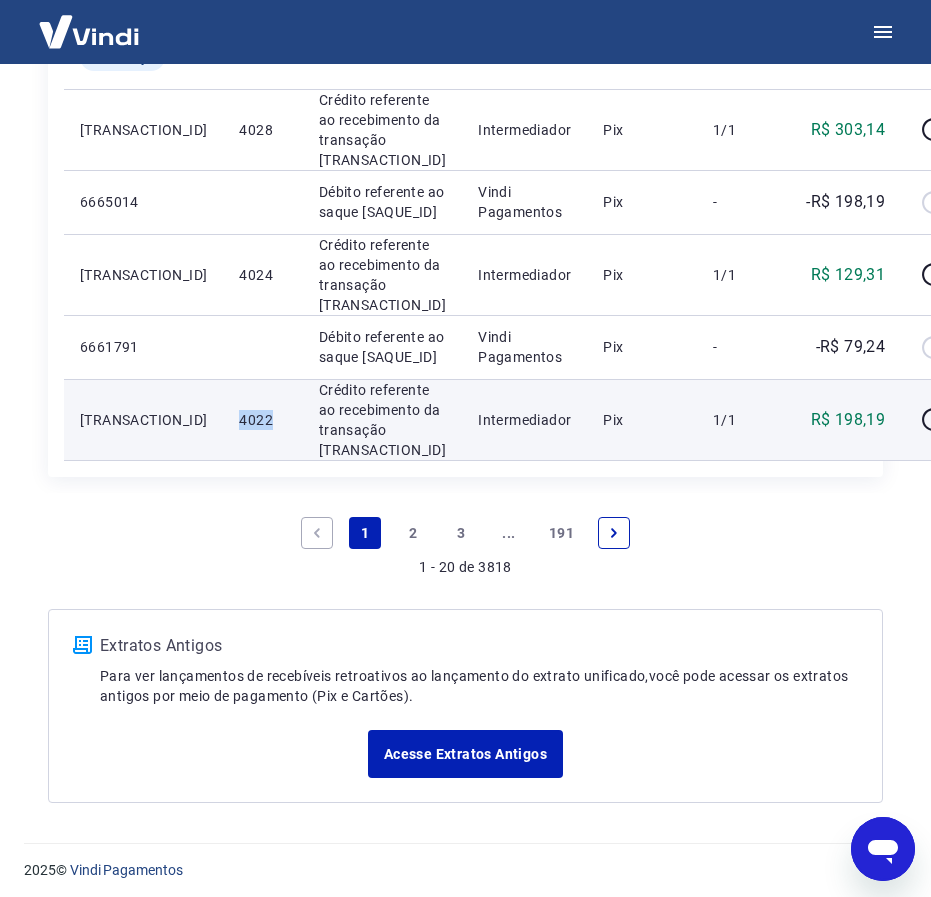 click on "4022" at bounding box center [262, 420] 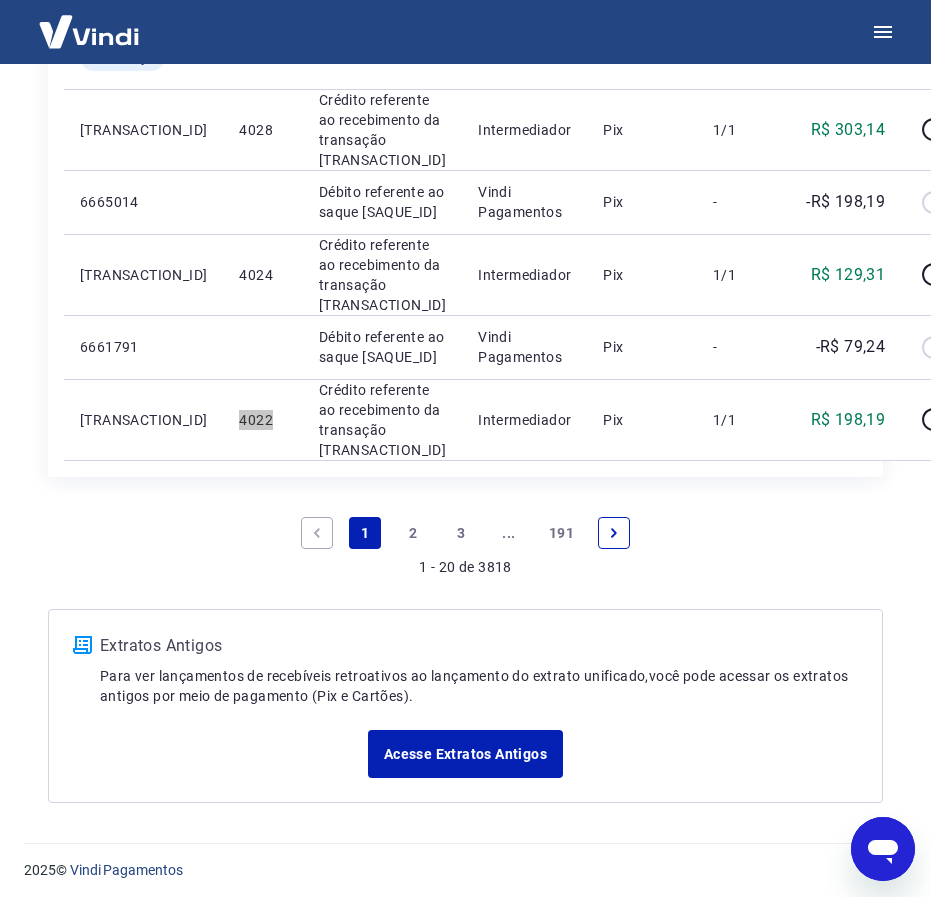 scroll, scrollTop: 2375, scrollLeft: 0, axis: vertical 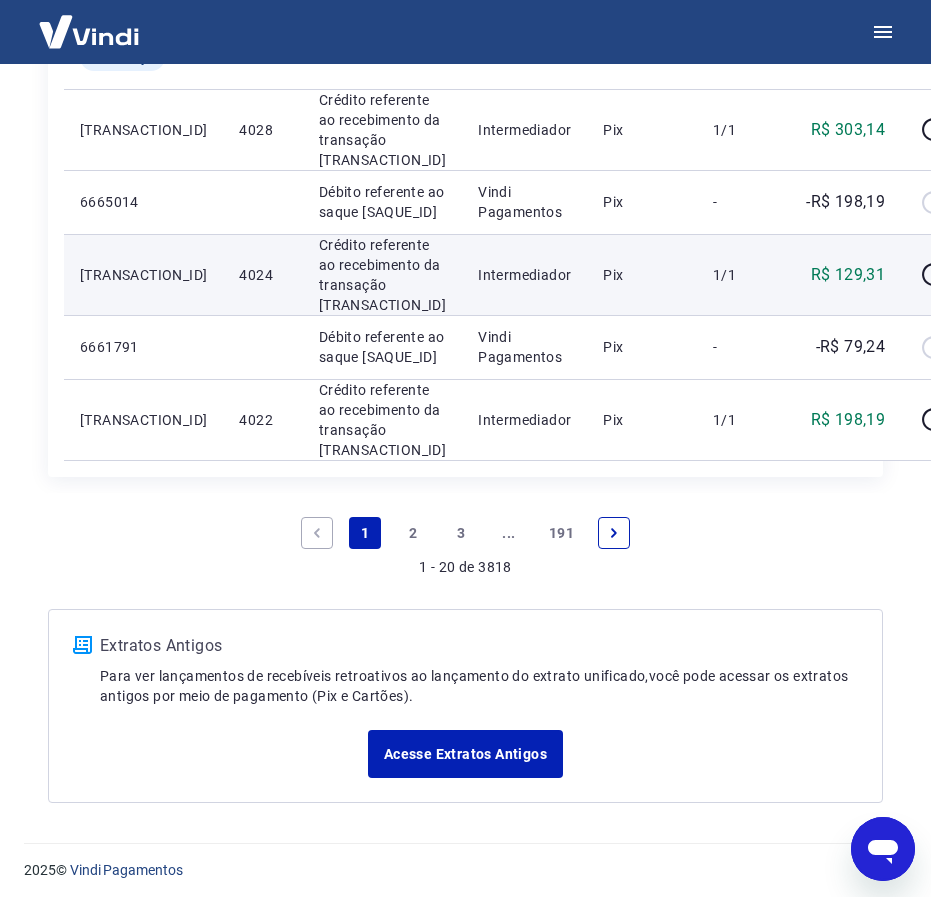 click on "4024" at bounding box center [262, 275] 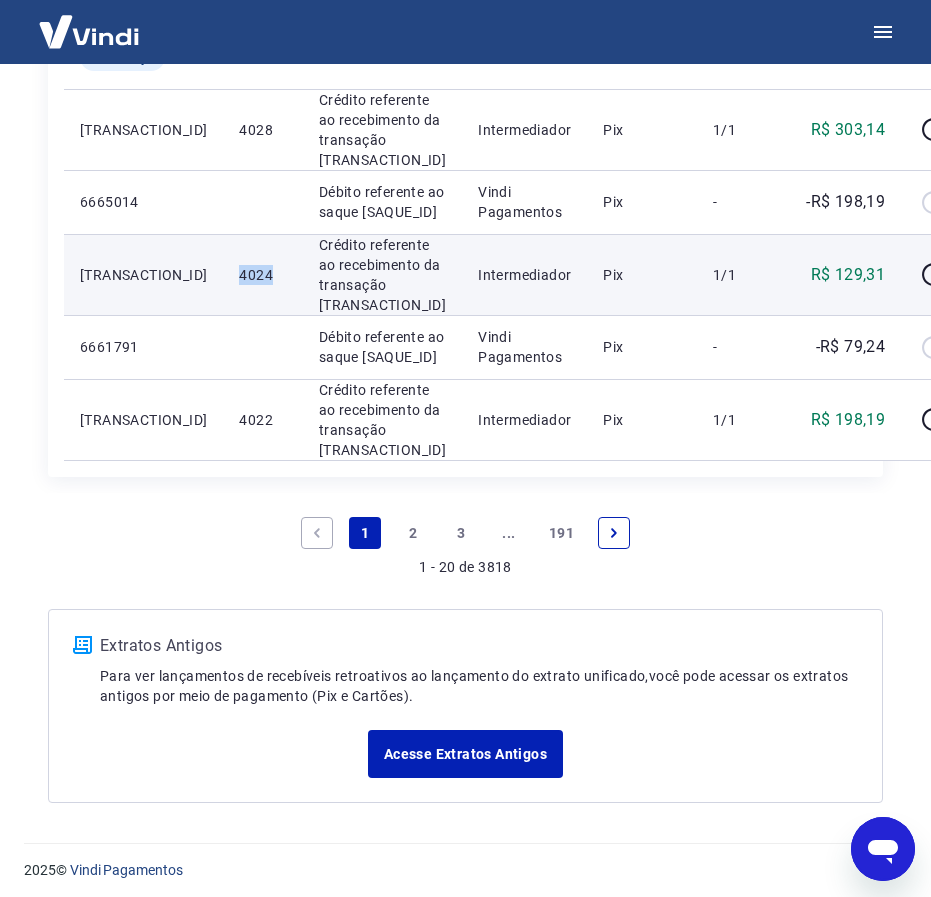 click on "4024" at bounding box center [262, 275] 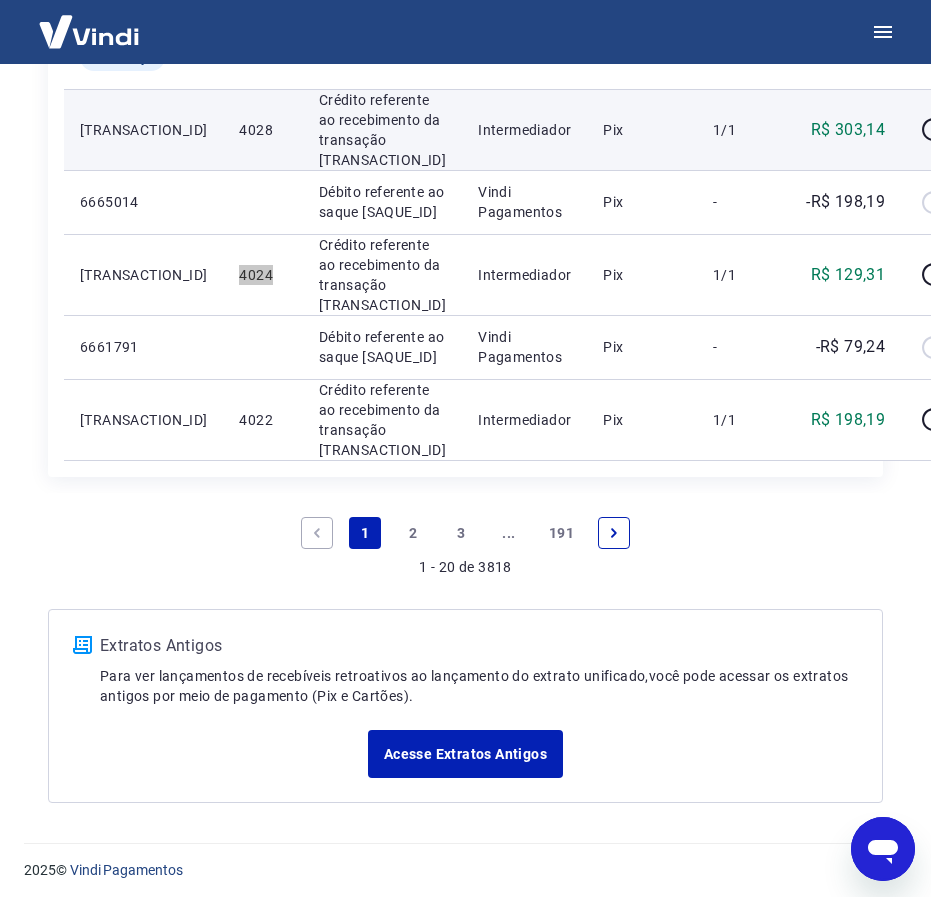 scroll, scrollTop: 2125, scrollLeft: 0, axis: vertical 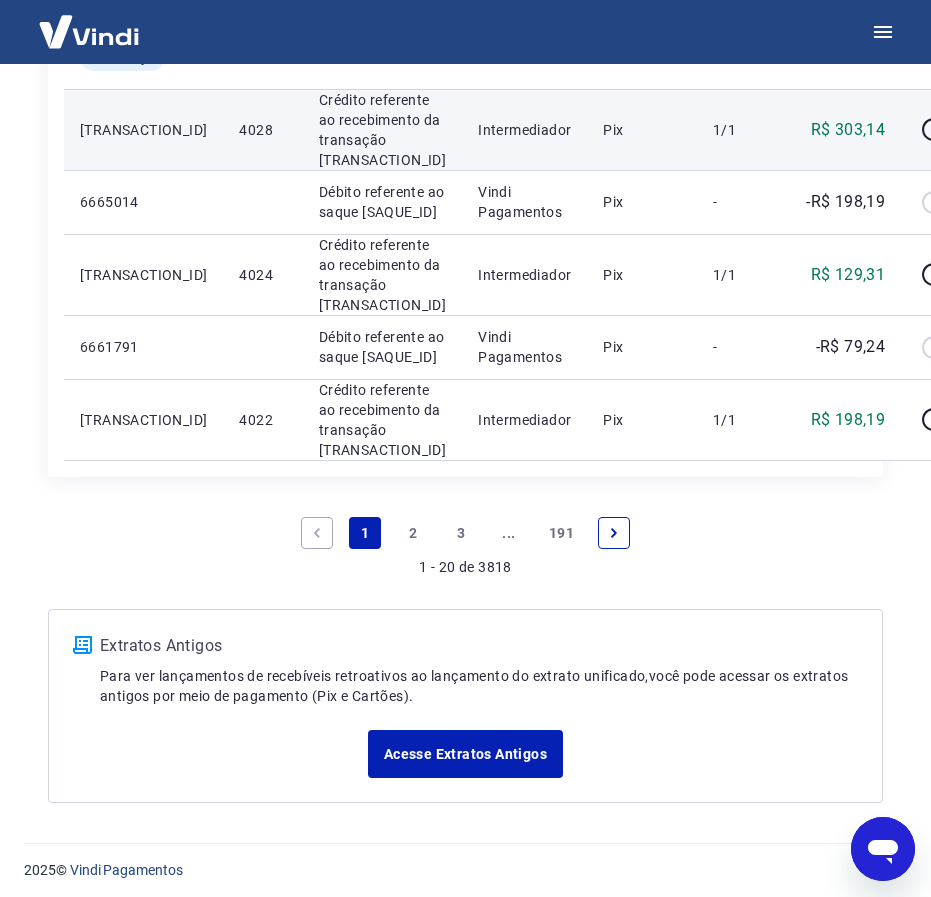 click on "4028" at bounding box center (262, 130) 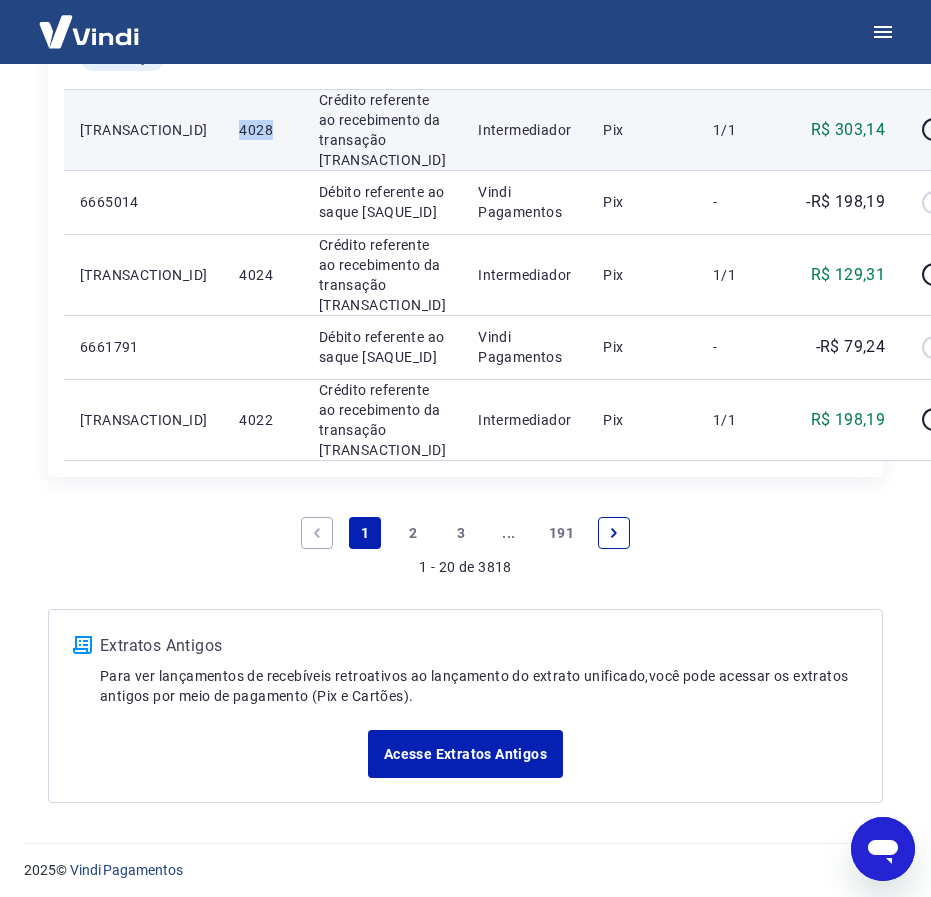 click on "4028" at bounding box center (262, 130) 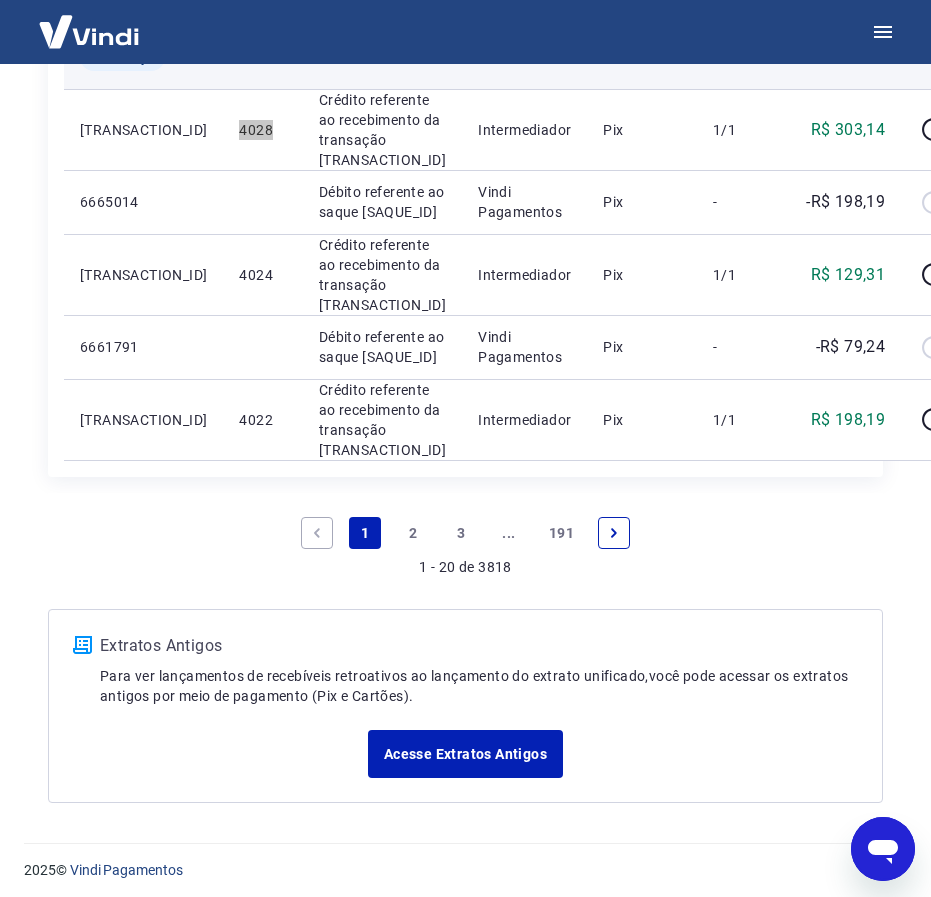 scroll, scrollTop: 1750, scrollLeft: 0, axis: vertical 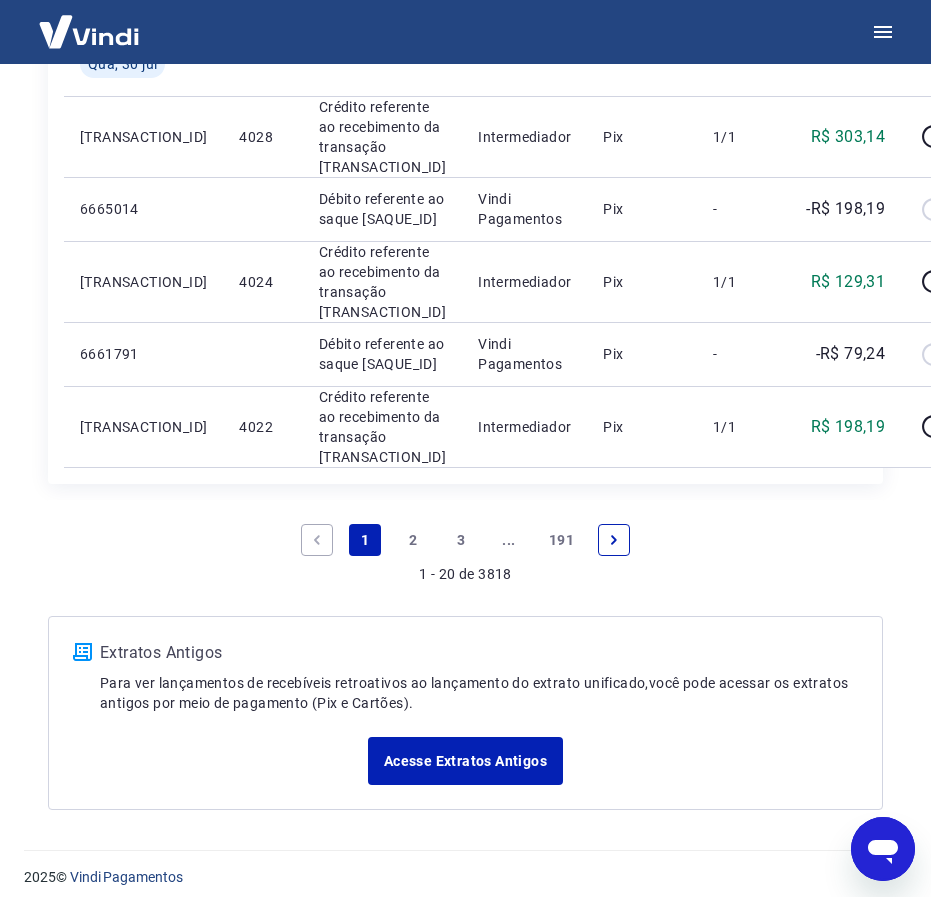 click on "3920" at bounding box center [262, -8] 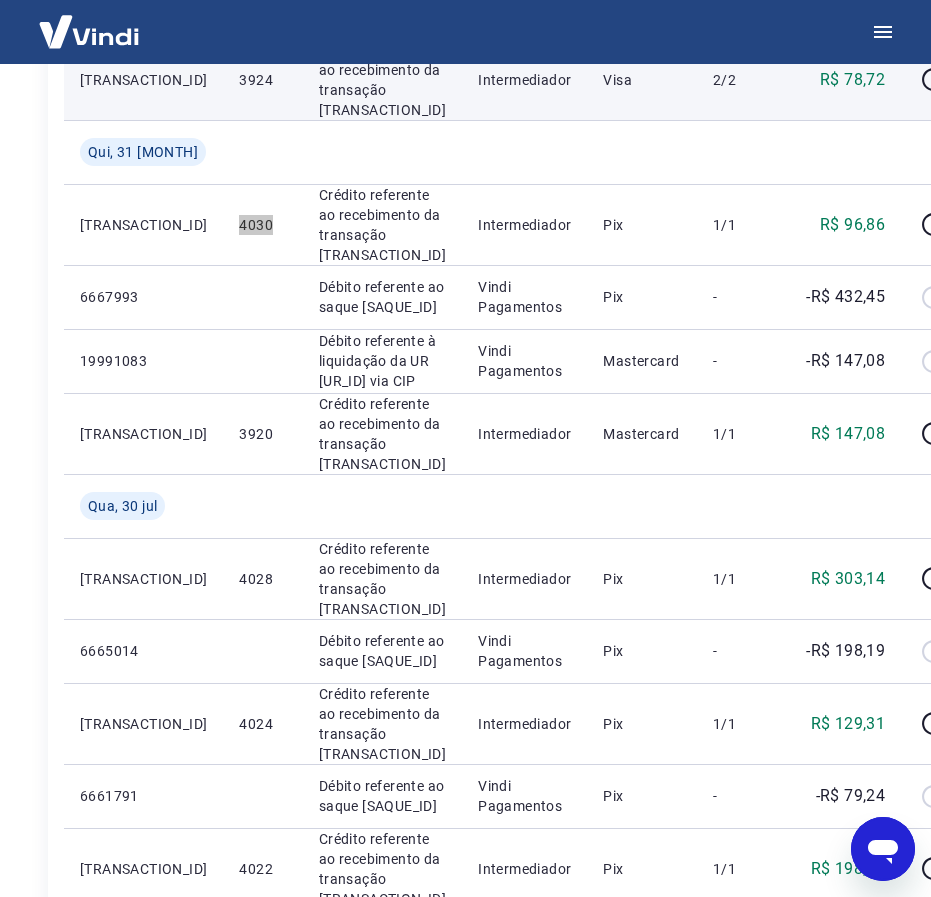 scroll, scrollTop: 1250, scrollLeft: 0, axis: vertical 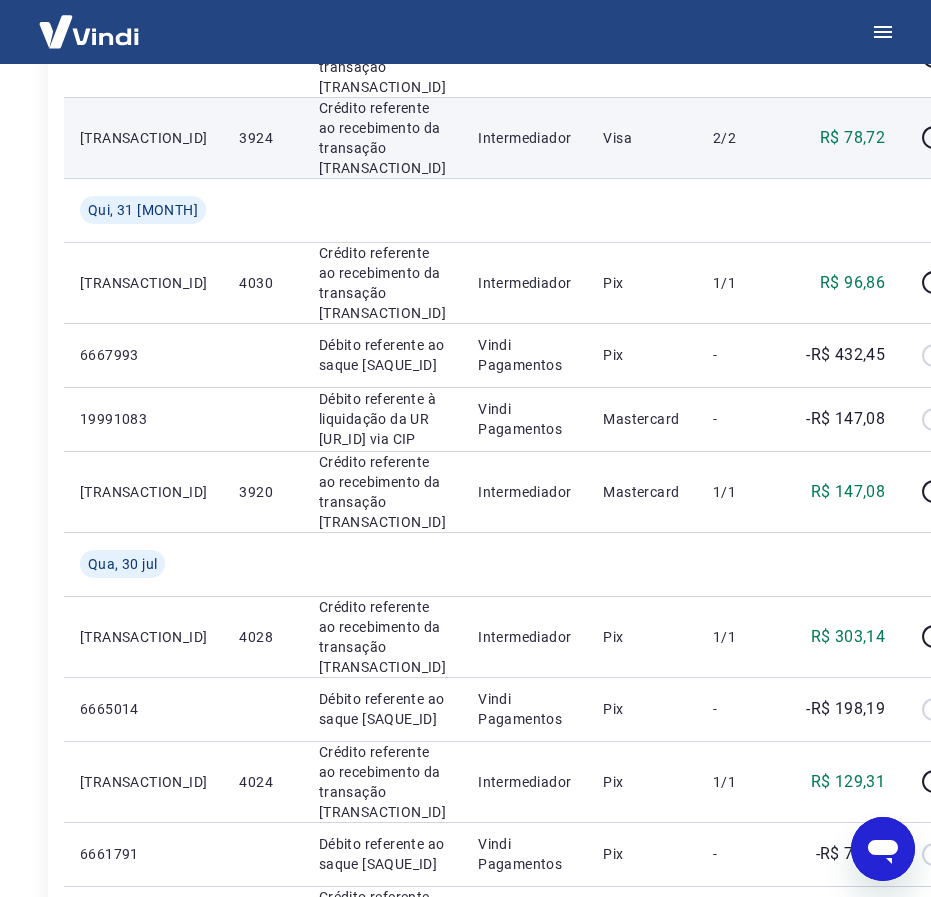 click on "3924" at bounding box center [262, 138] 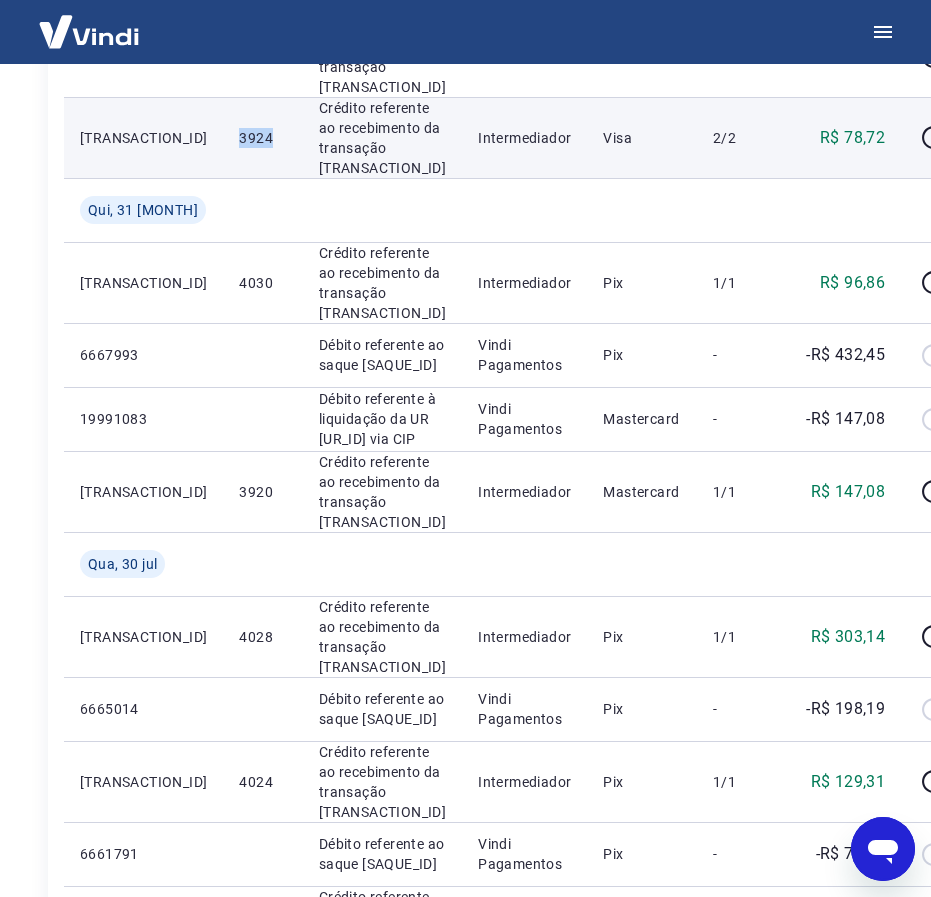 click on "3924" at bounding box center [262, 138] 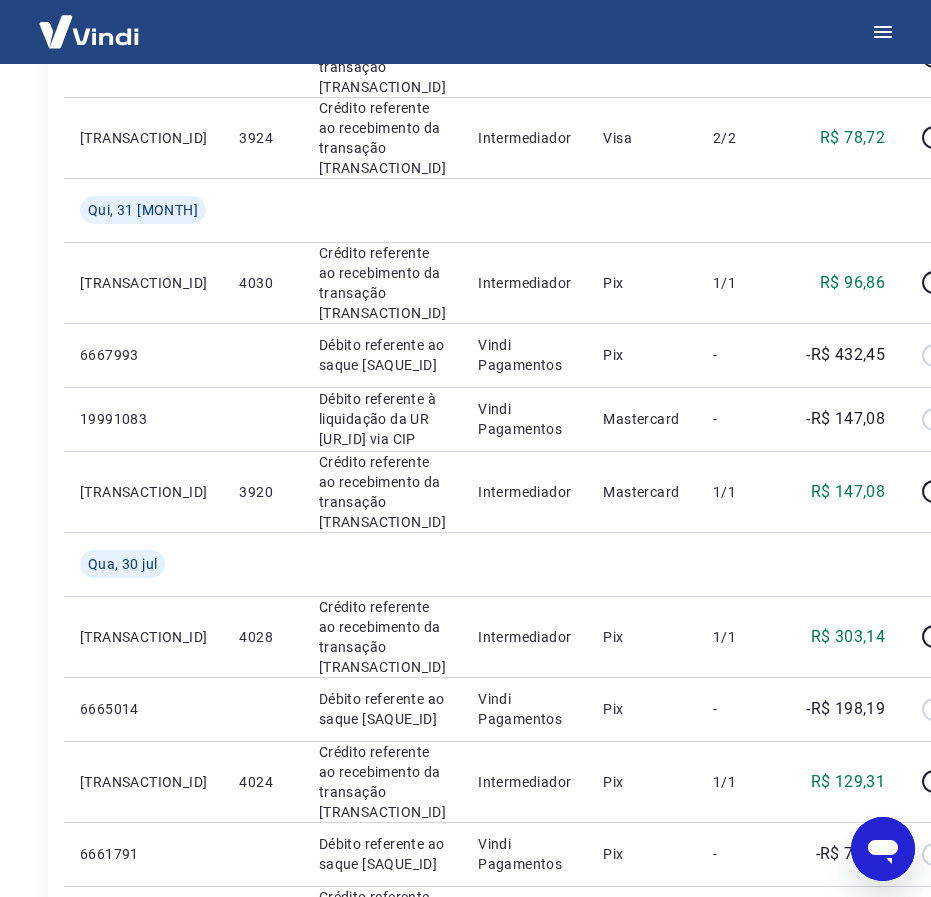 click on "3932" at bounding box center (262, -24) 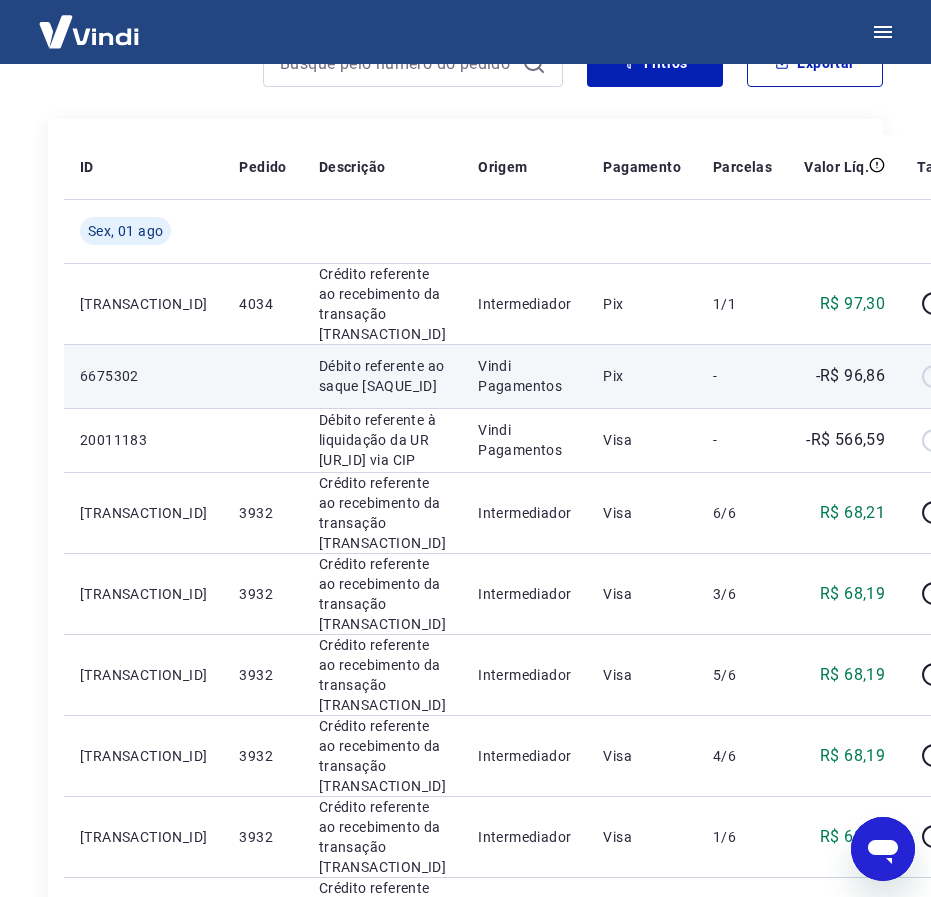 scroll, scrollTop: 250, scrollLeft: 0, axis: vertical 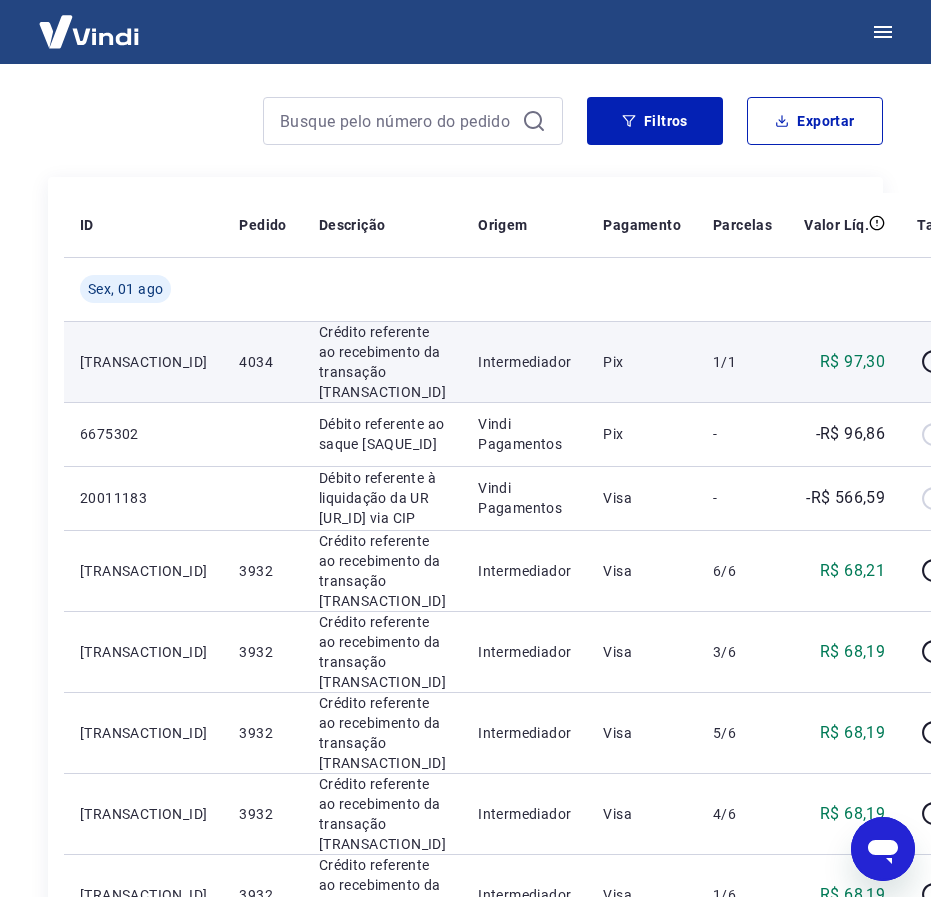 click on "4034" at bounding box center [262, 362] 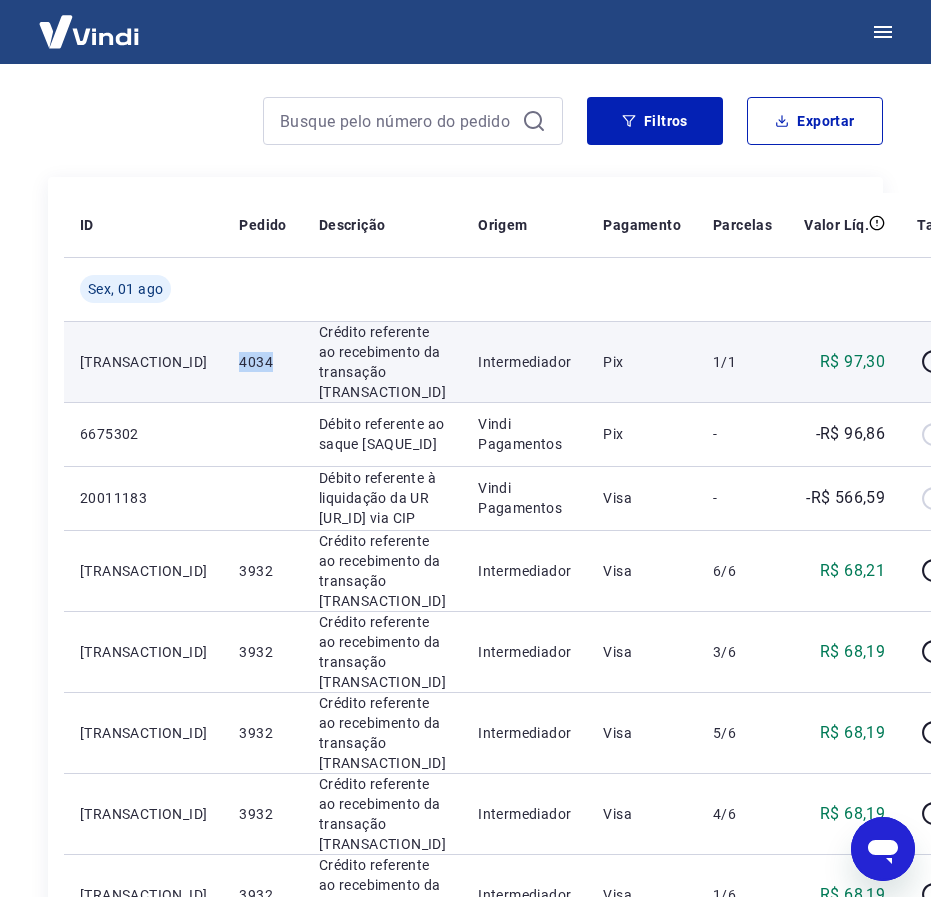 click on "4034" at bounding box center (262, 362) 